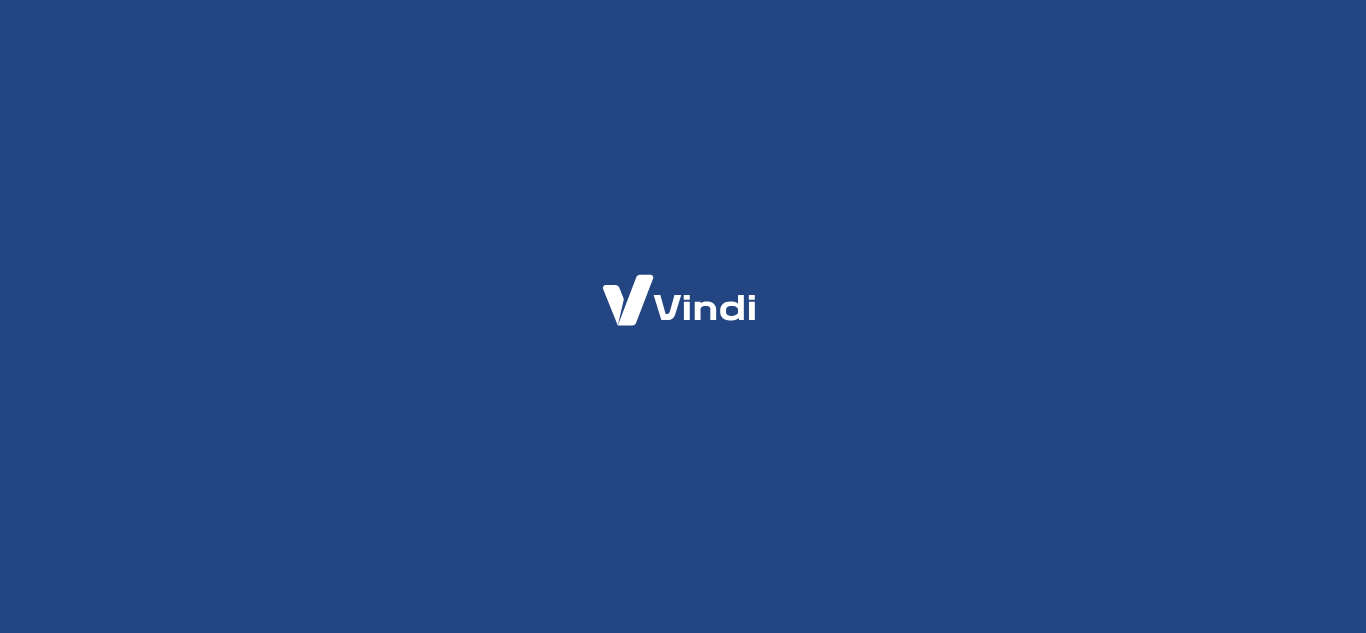 scroll, scrollTop: 0, scrollLeft: 0, axis: both 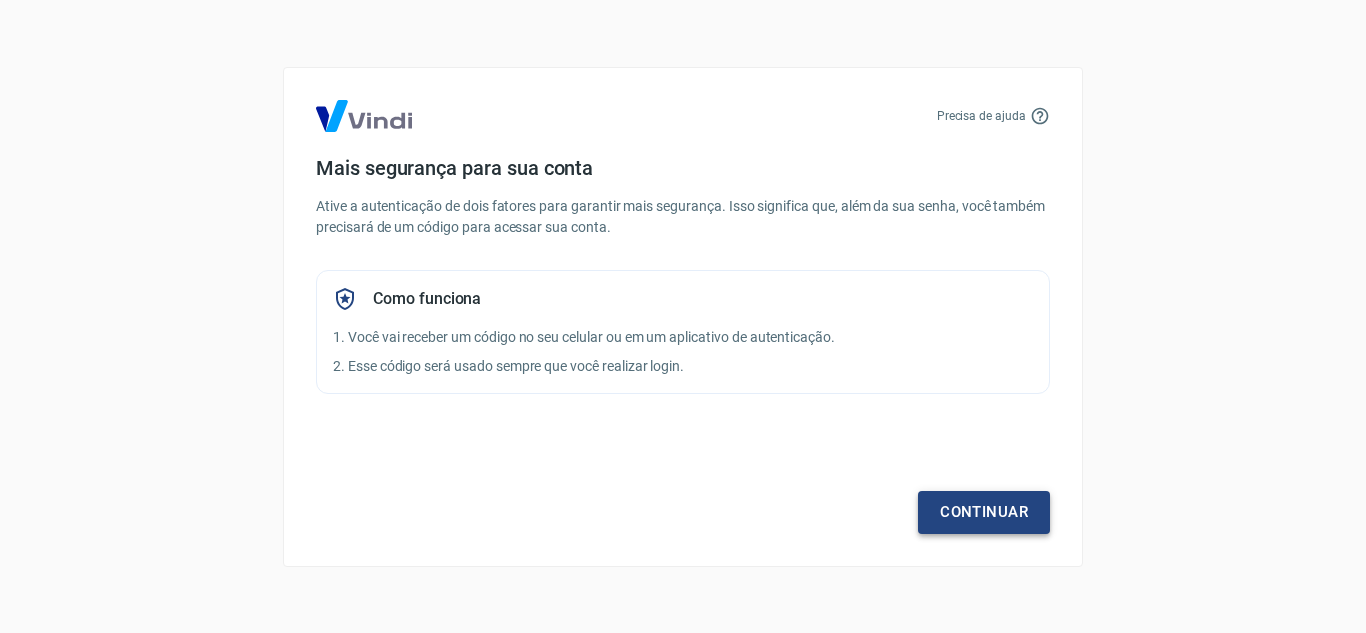 click on "Continuar" at bounding box center [984, 512] 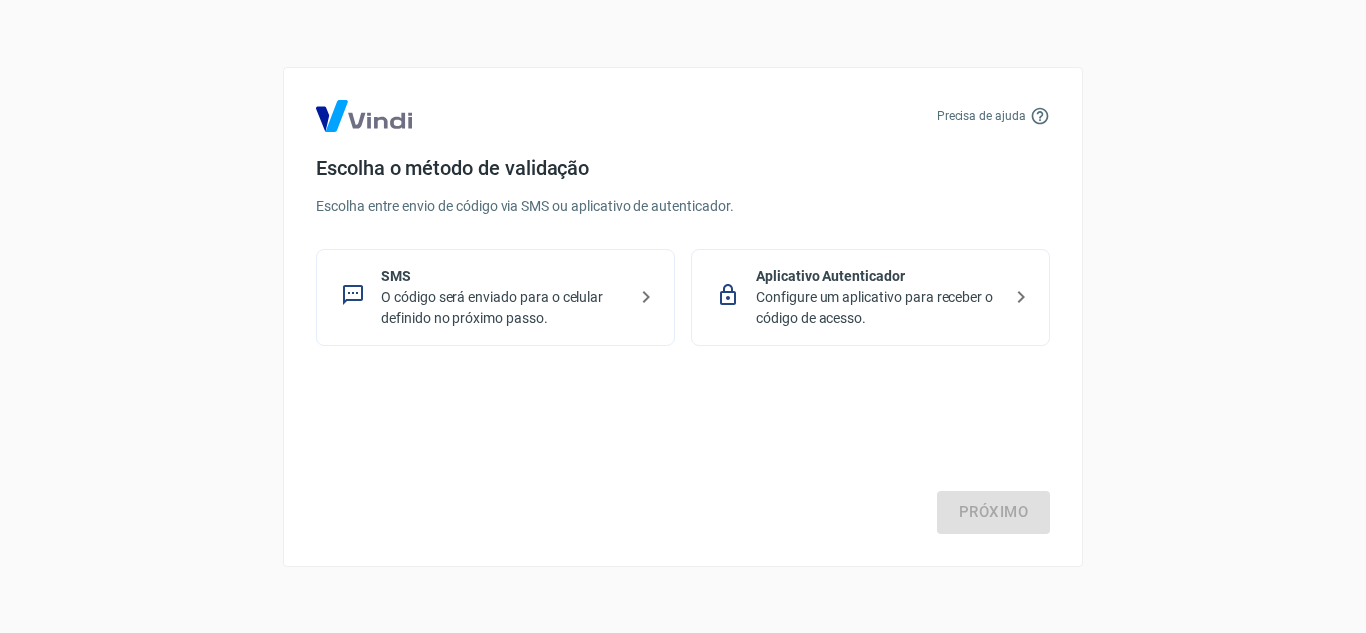 click on "O código será enviado para o celular definido no próximo passo." at bounding box center [503, 308] 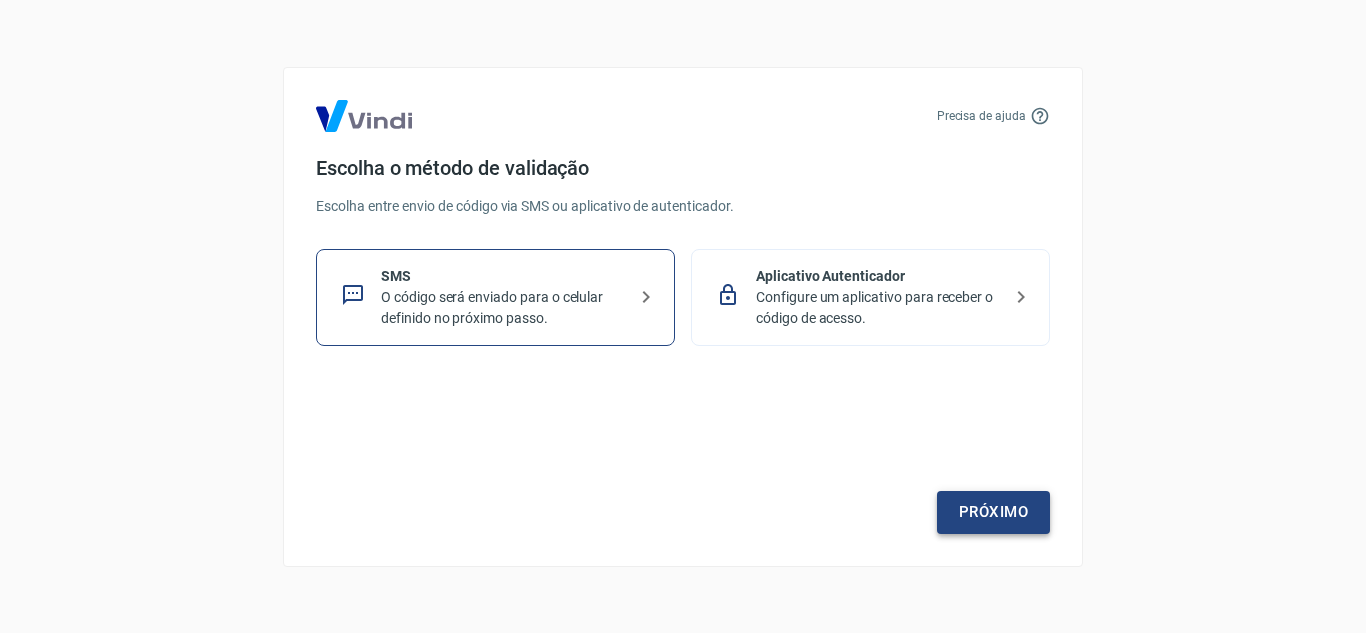 click on "Próximo" at bounding box center (993, 512) 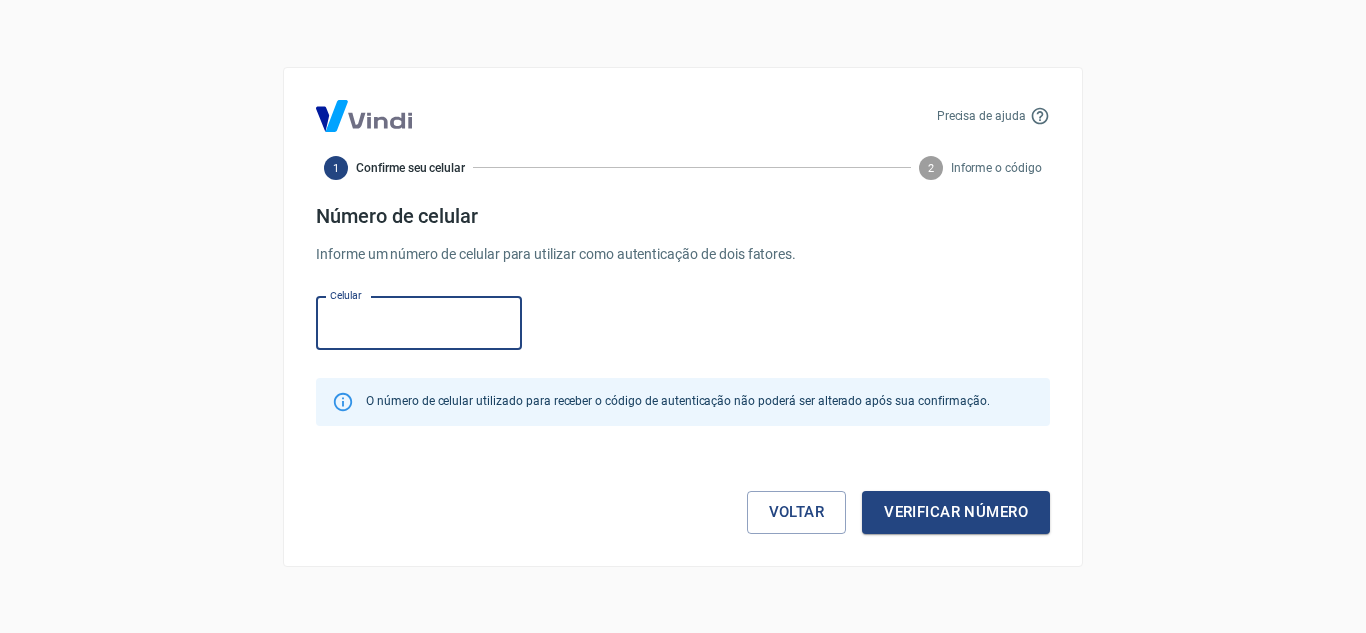 click on "Celular" at bounding box center [419, 323] 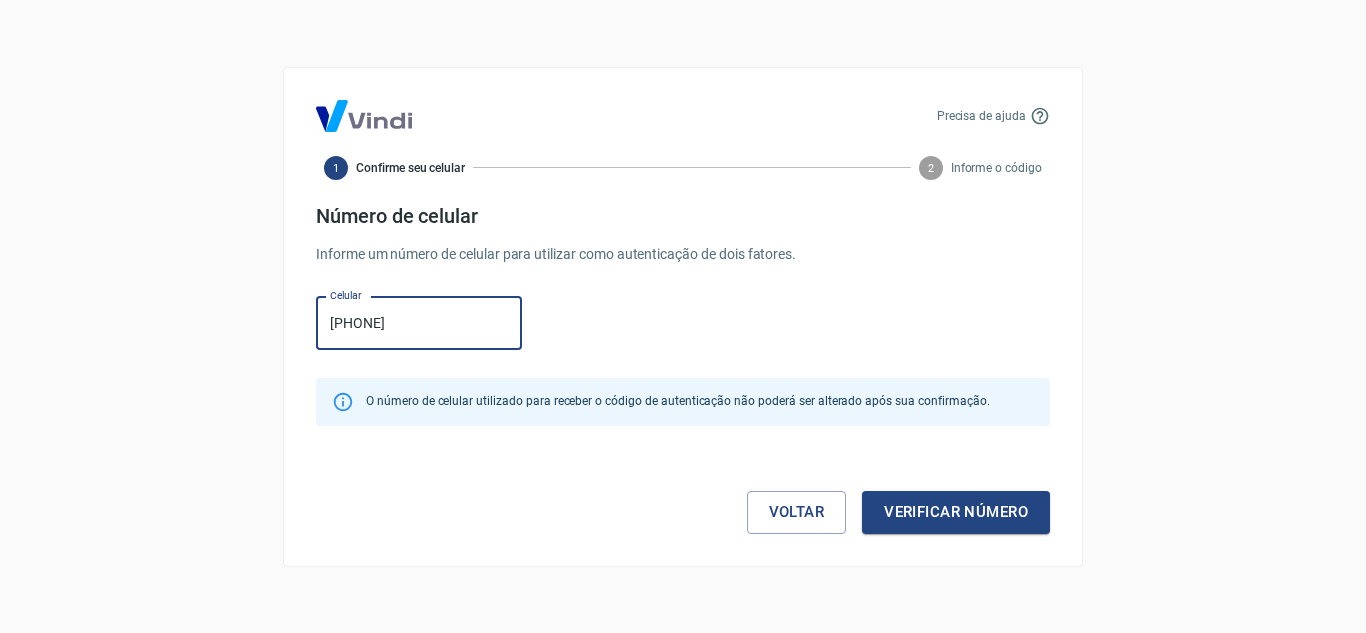 type on "[PHONE]" 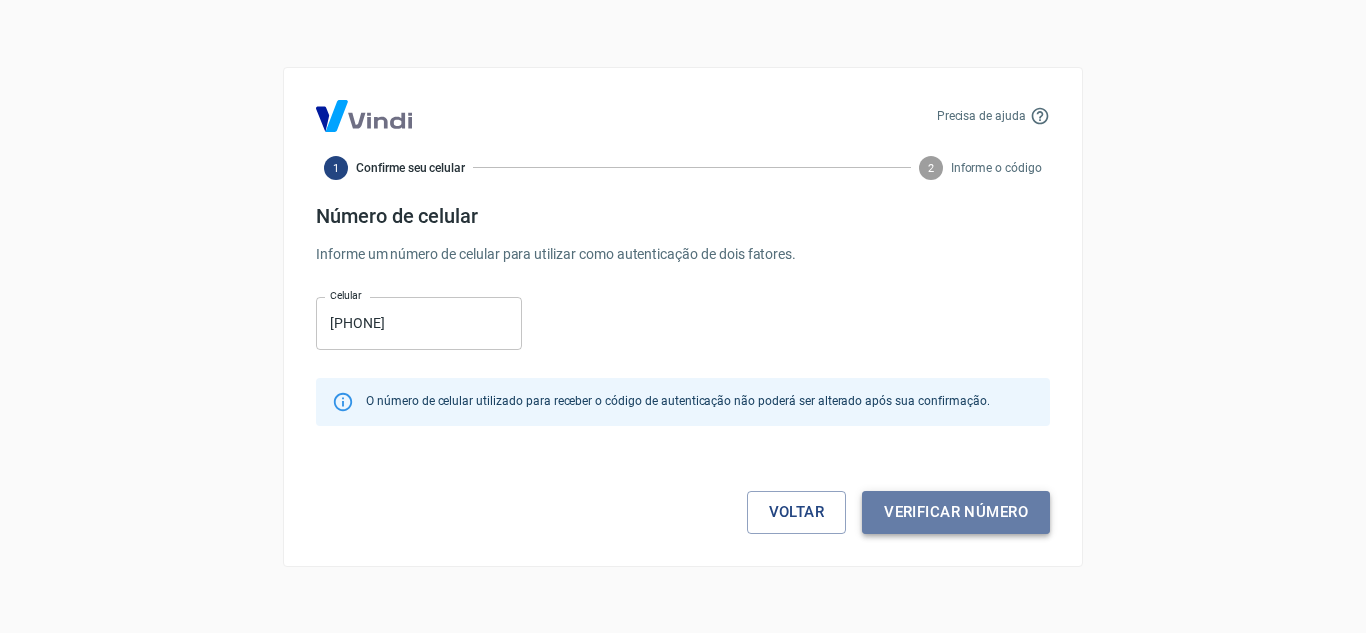 click on "Verificar número" at bounding box center (956, 512) 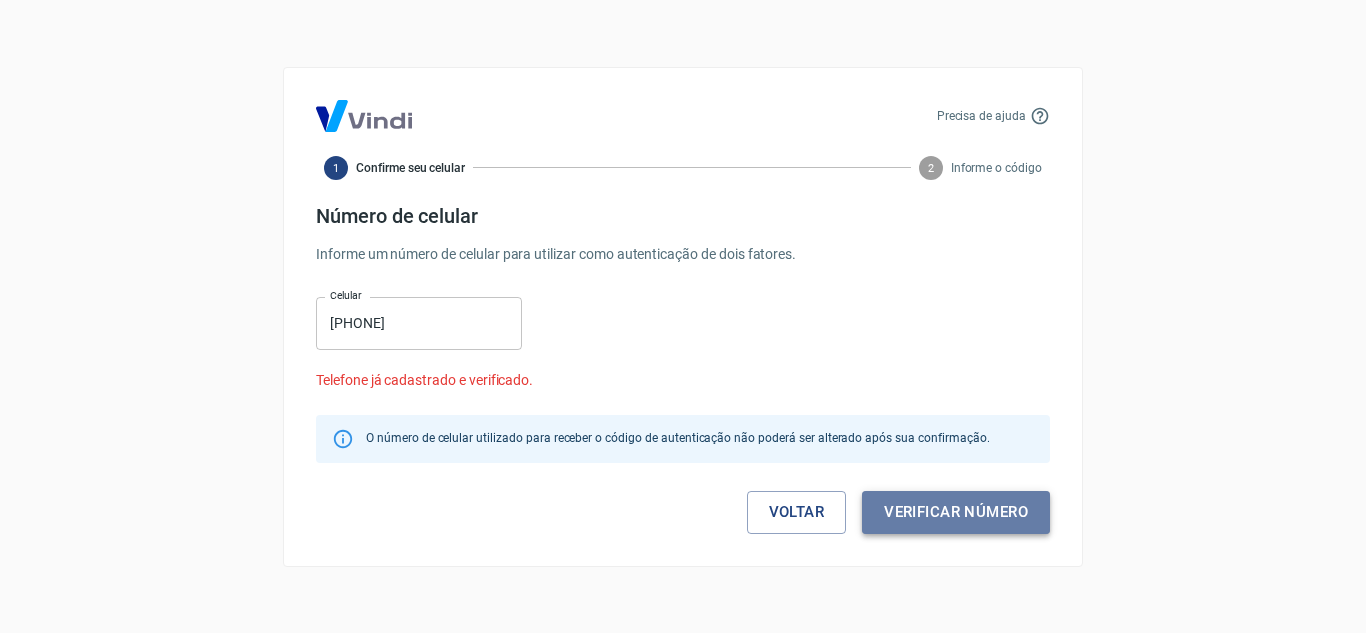 click on "Verificar número" at bounding box center [956, 512] 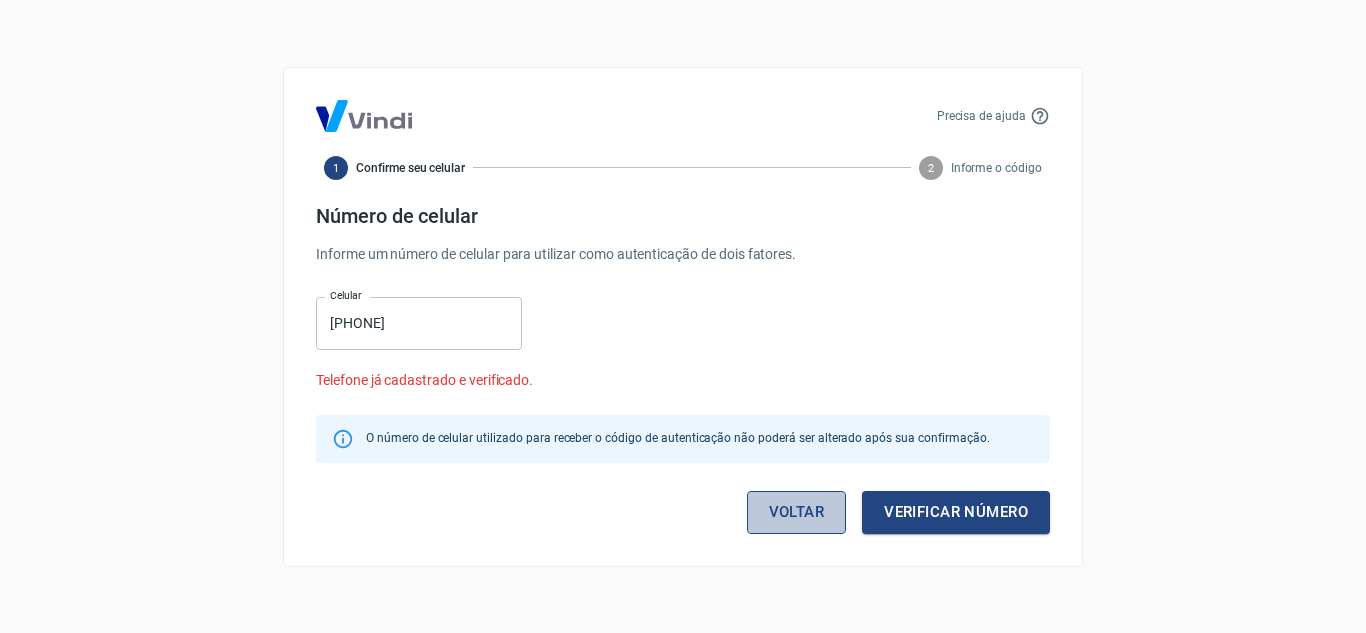 click on "Voltar" at bounding box center [797, 512] 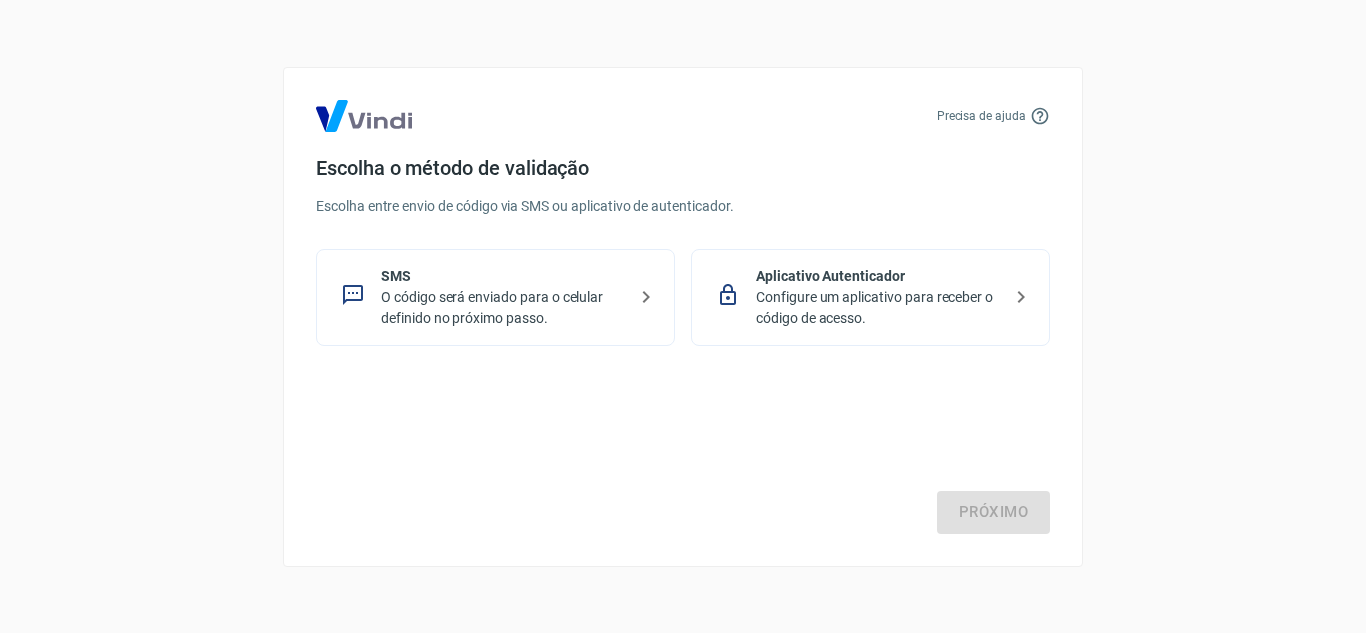 click at bounding box center (364, 116) 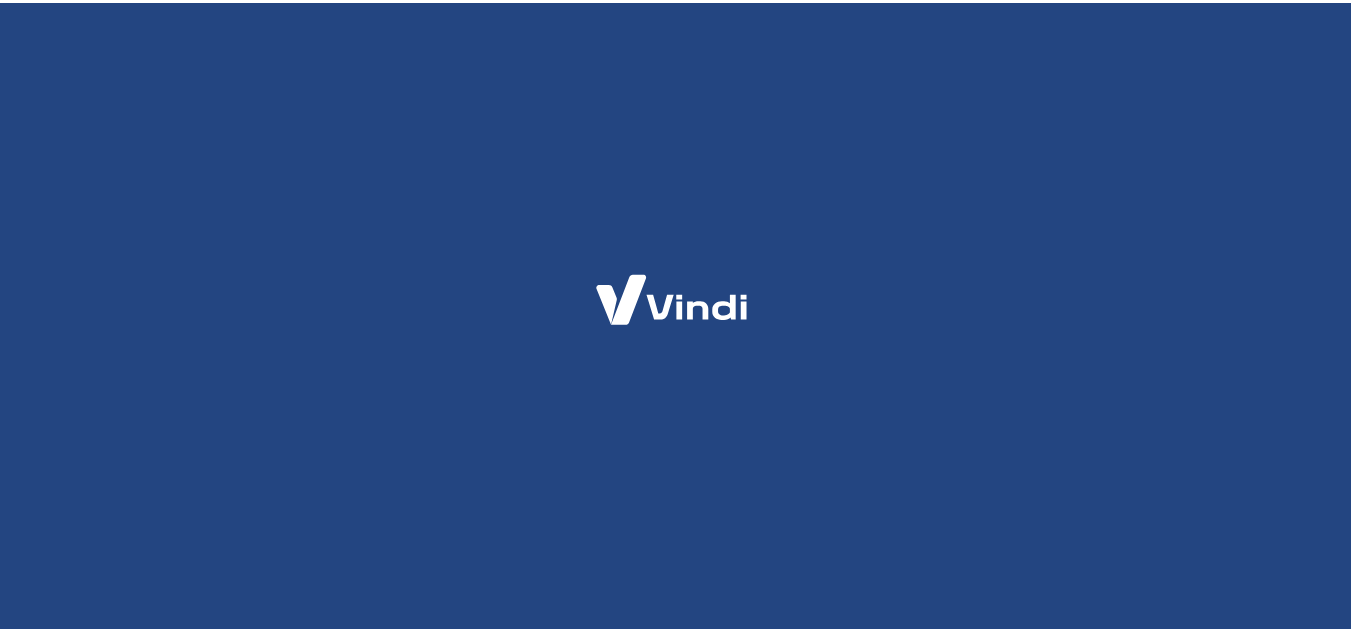 scroll, scrollTop: 0, scrollLeft: 0, axis: both 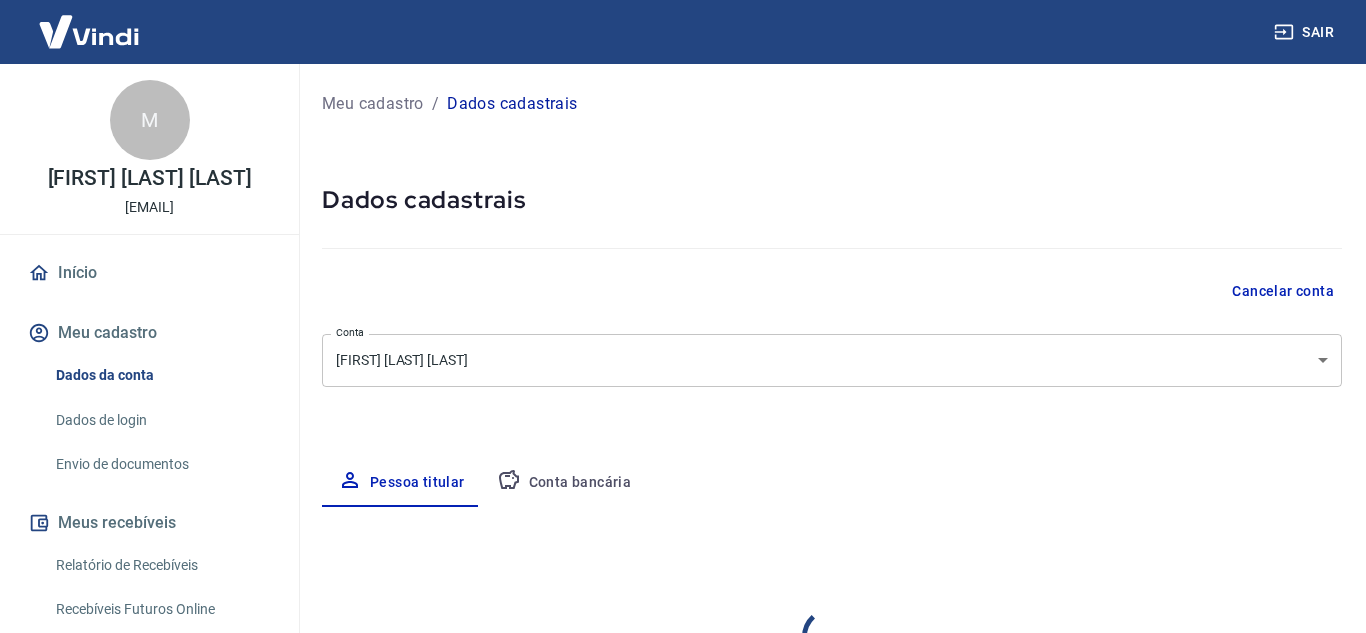select on "GO" 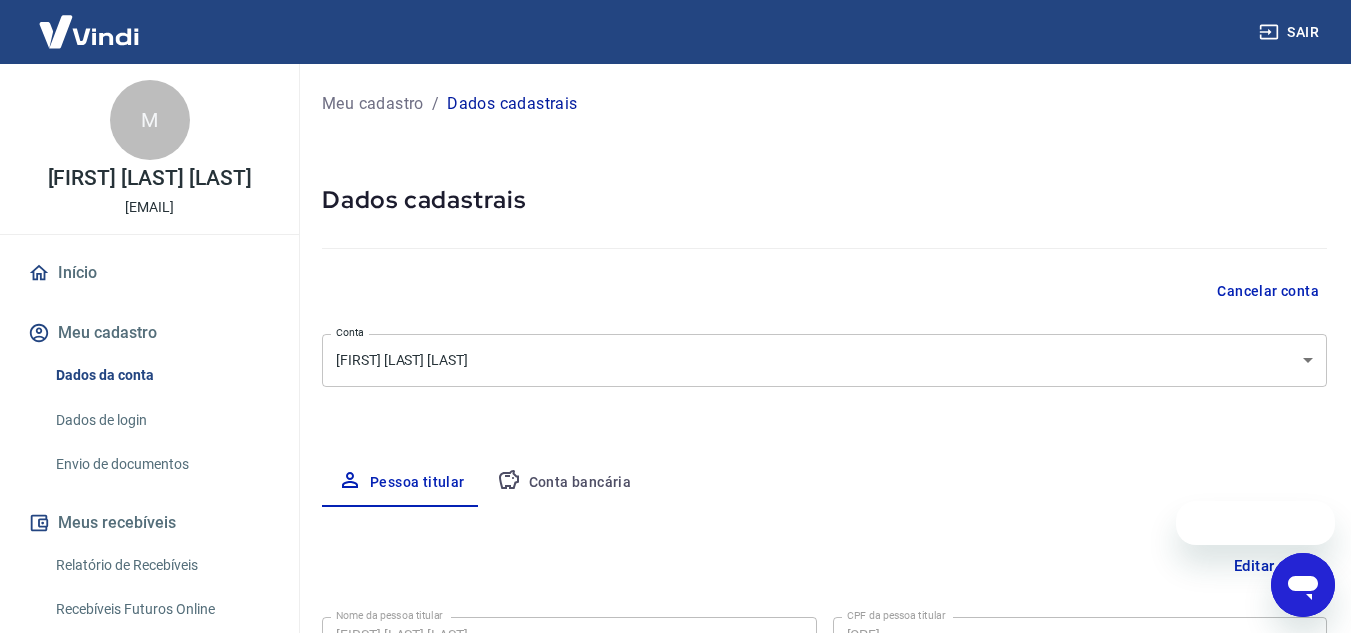 scroll, scrollTop: 0, scrollLeft: 0, axis: both 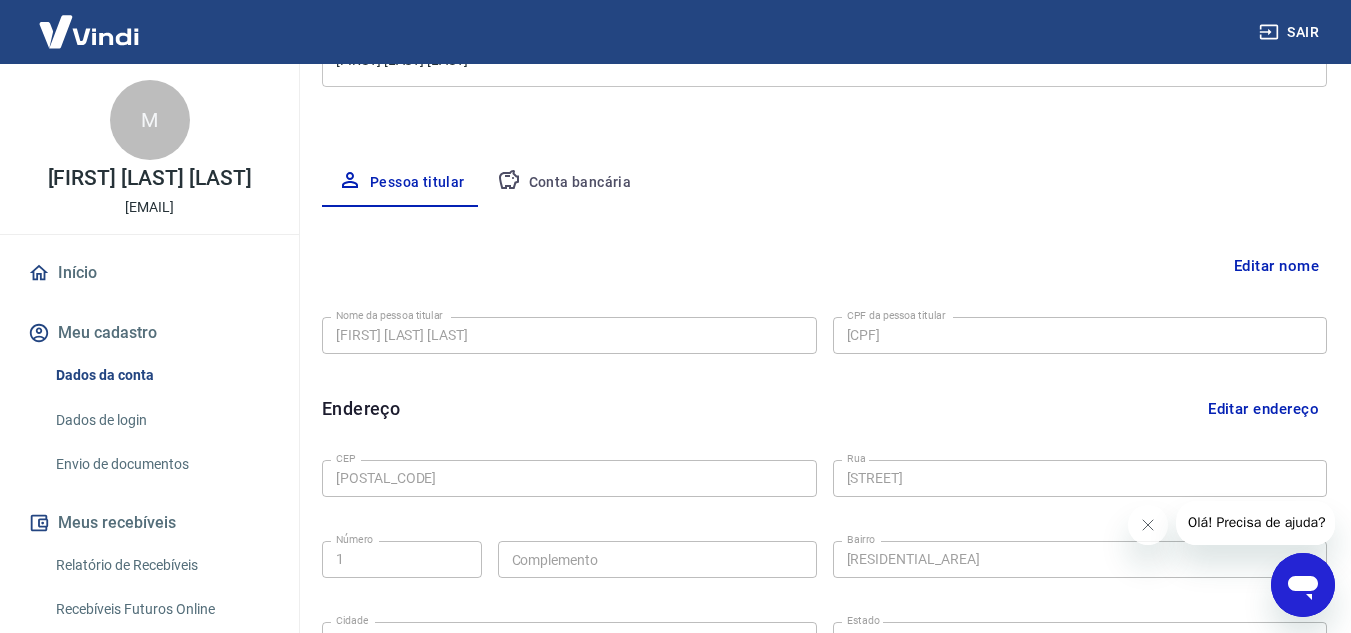 click on "Conta bancária" at bounding box center [564, 183] 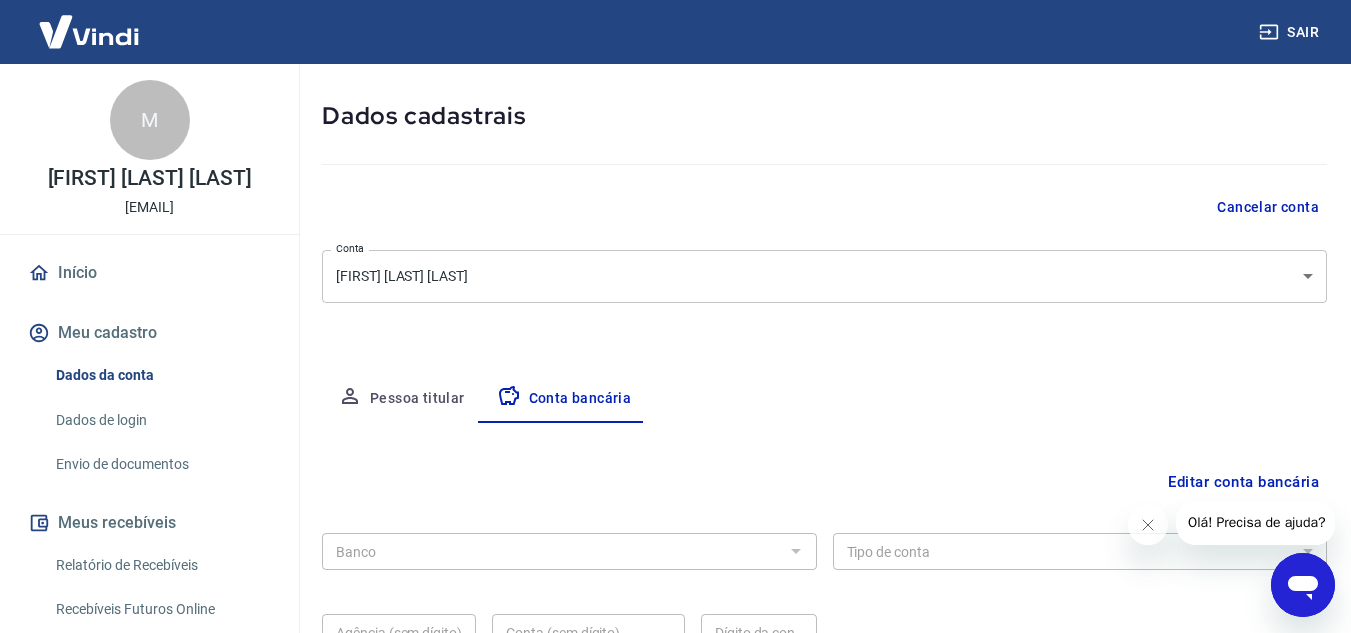 scroll, scrollTop: 278, scrollLeft: 0, axis: vertical 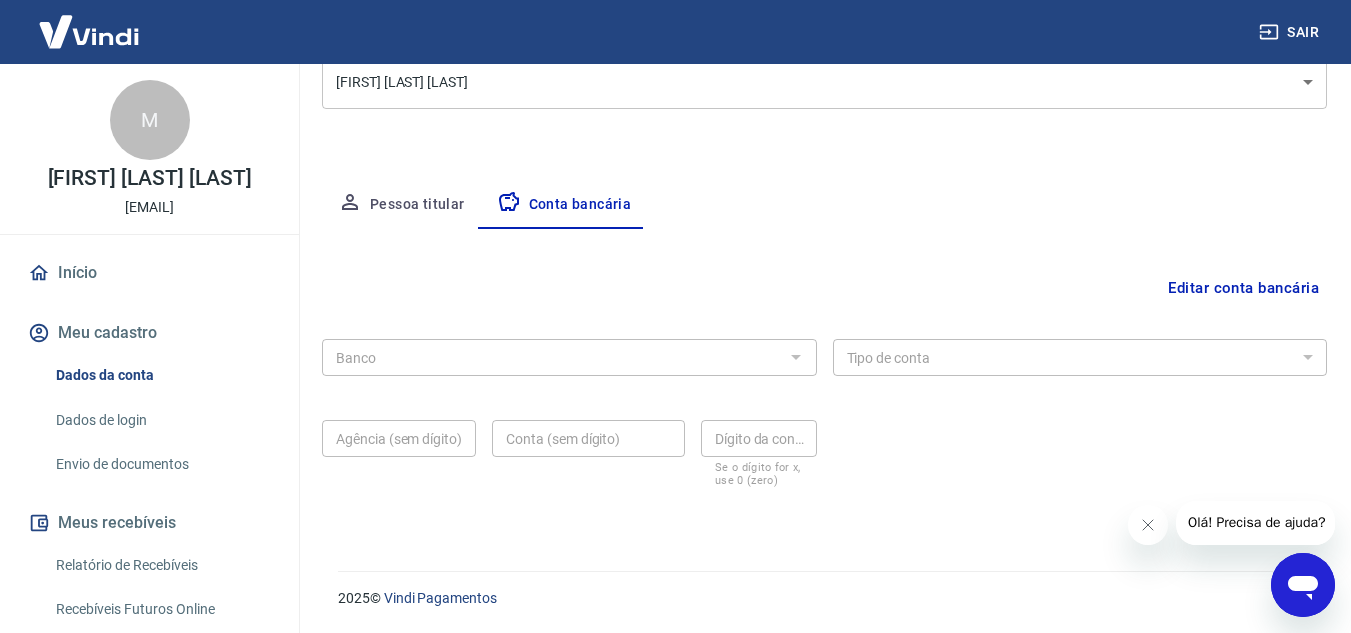 click at bounding box center [795, 357] 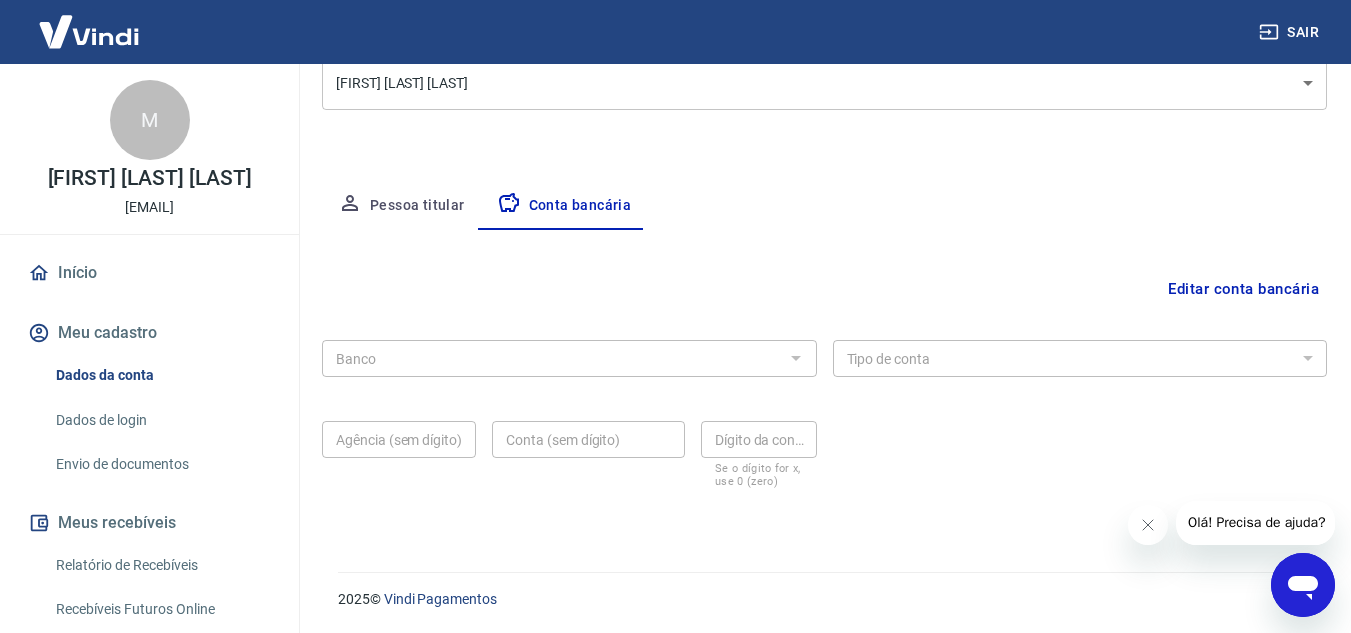 scroll, scrollTop: 278, scrollLeft: 0, axis: vertical 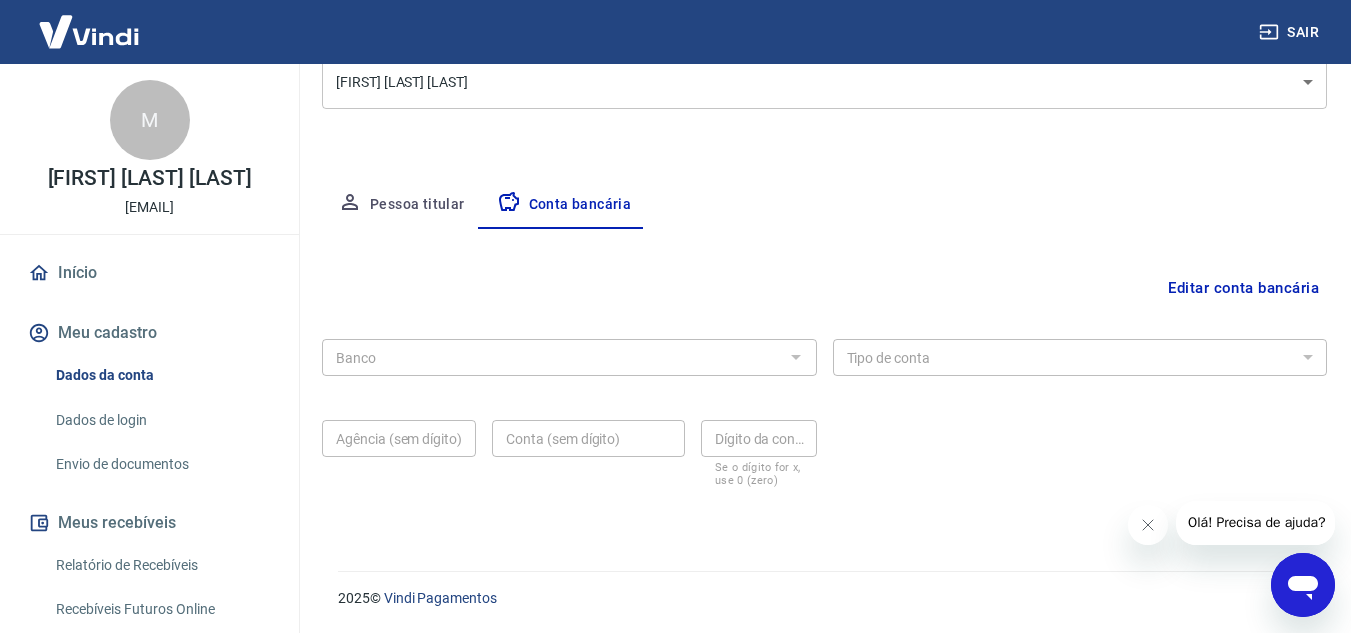 click on "Editar conta bancária" at bounding box center [1243, 288] 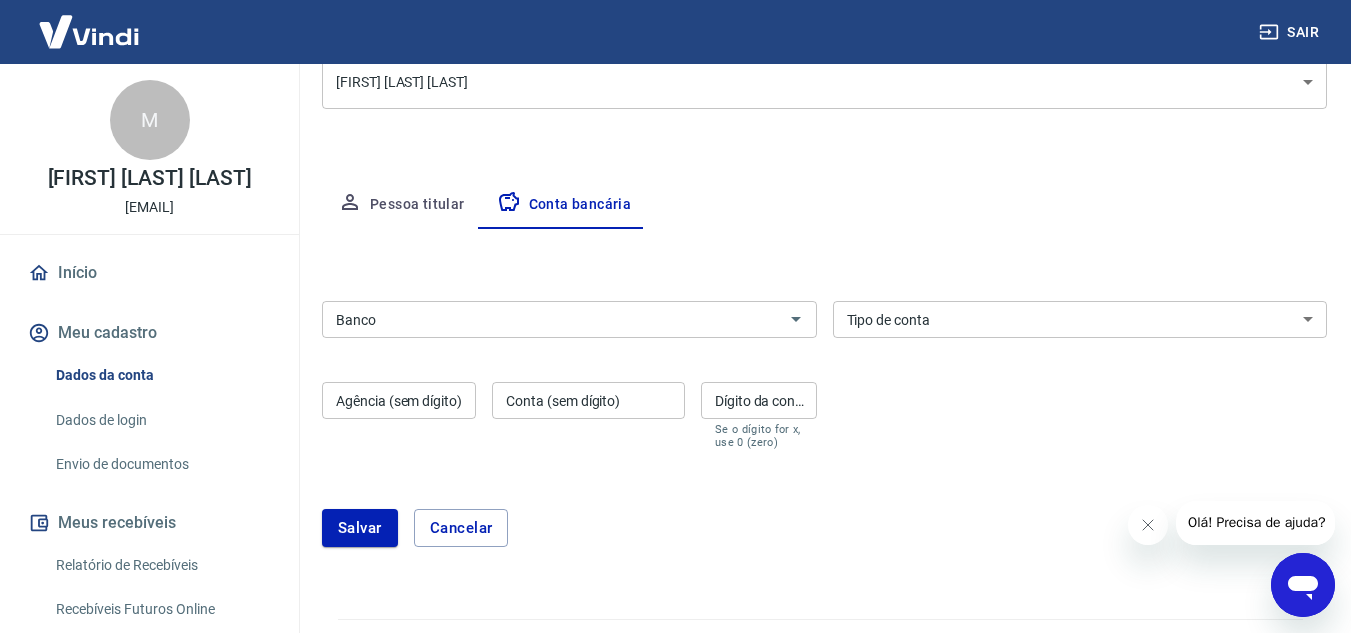 click on "Banco" at bounding box center (553, 319) 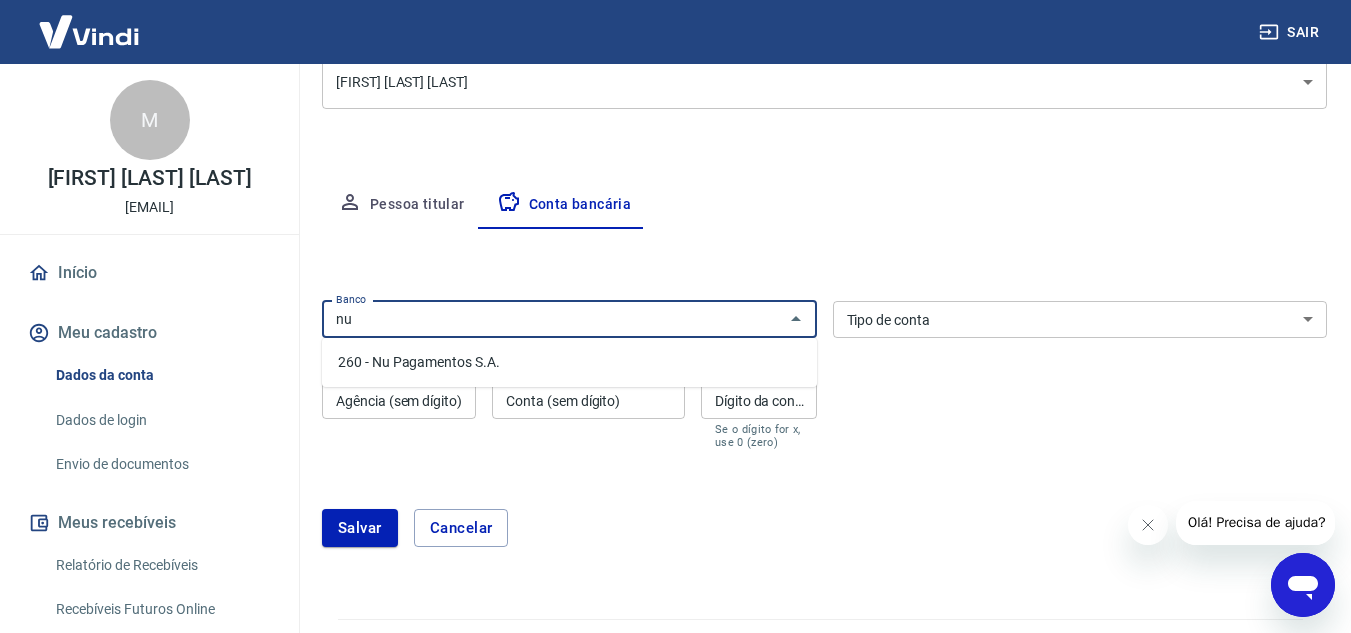 click on "260 - Nu Pagamentos S.A." at bounding box center (569, 362) 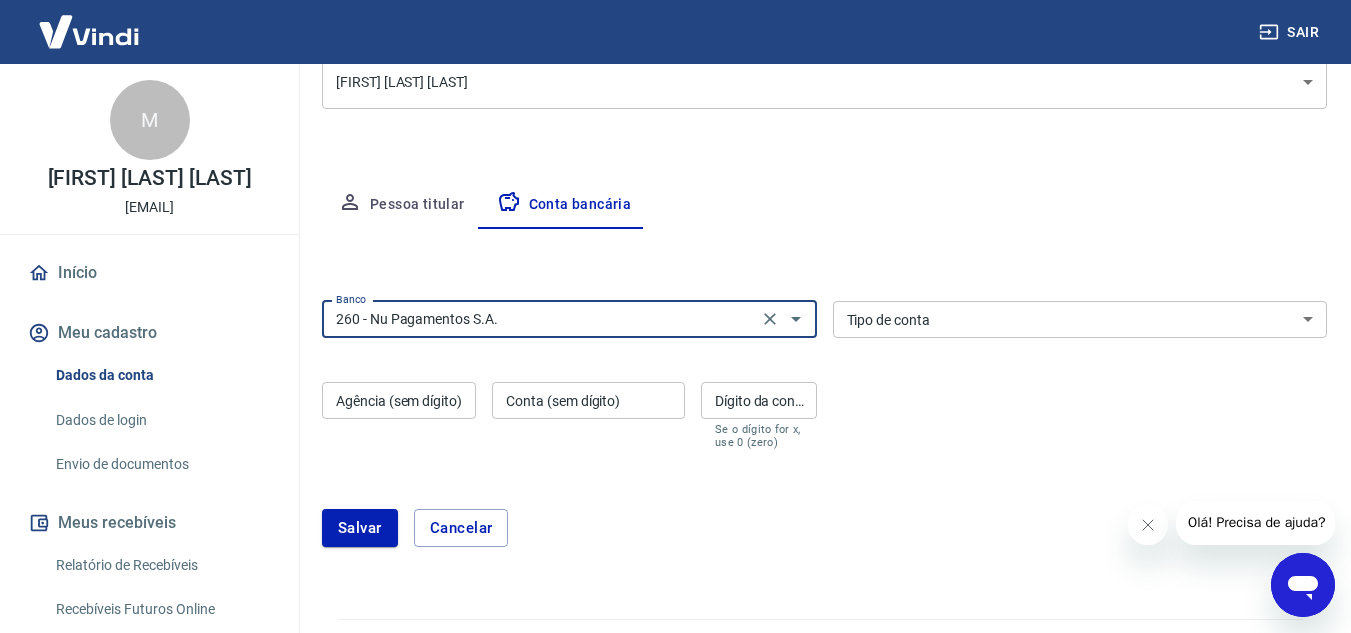type on "260 - Nu Pagamentos S.A." 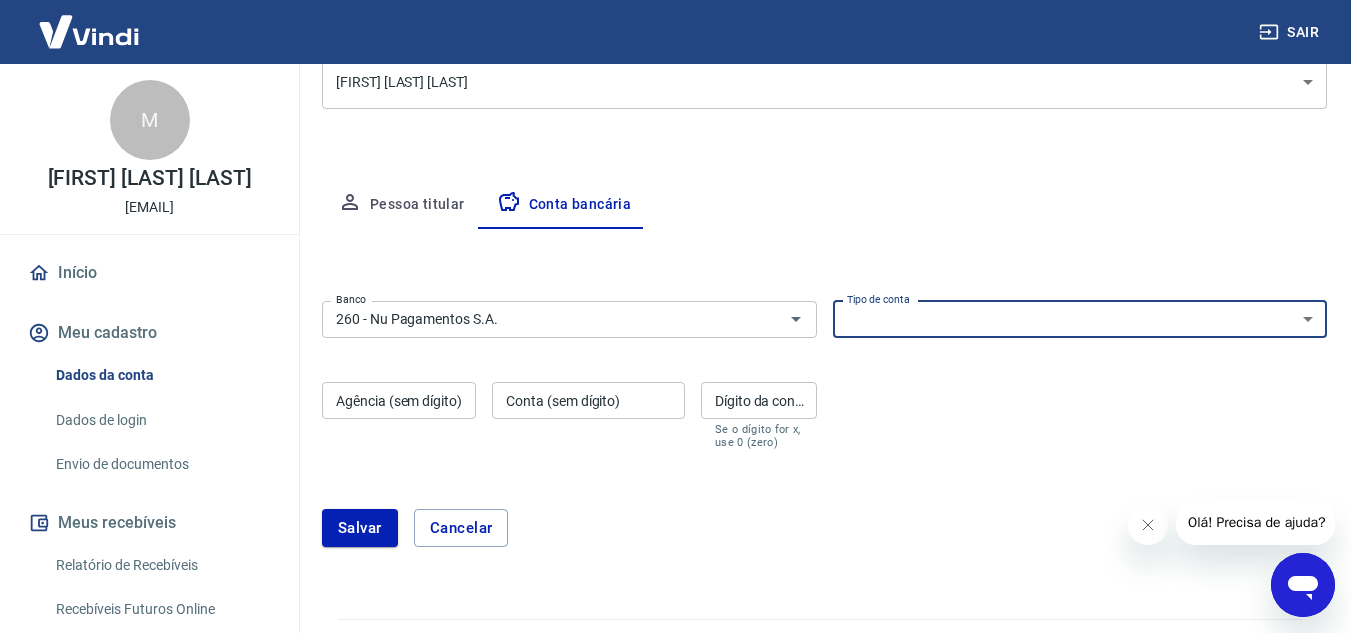 select on "1" 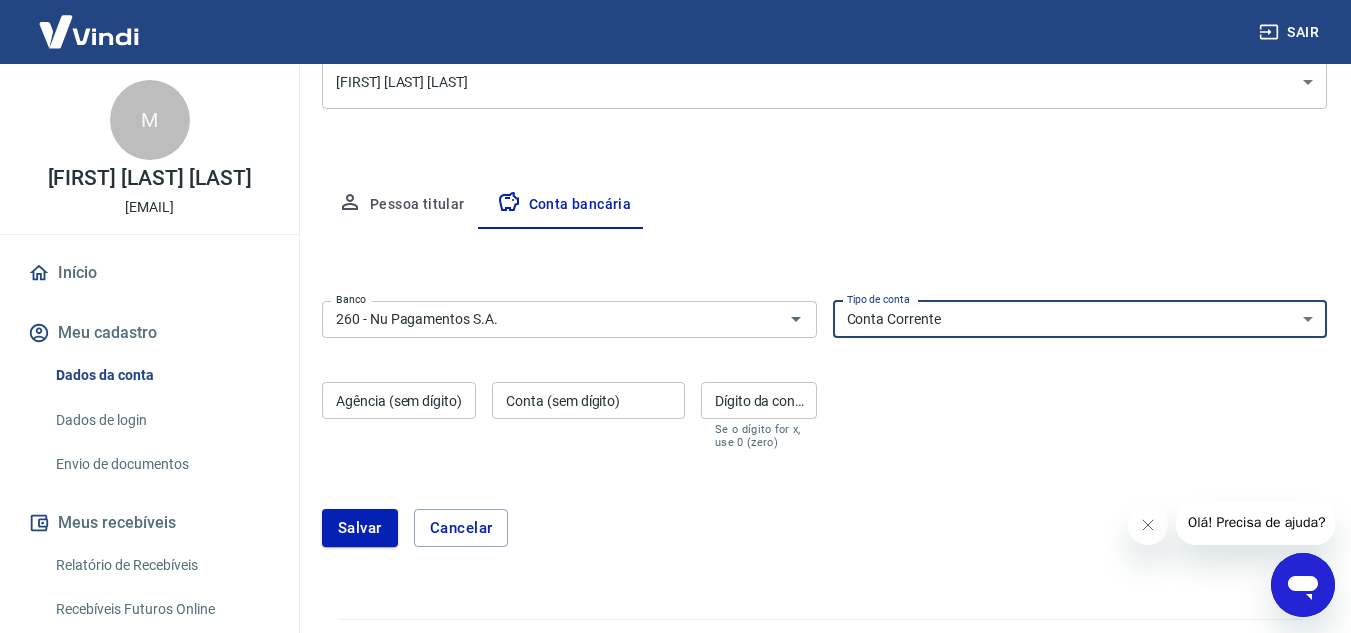 click on "Conta Corrente Conta Poupança" at bounding box center (1080, 319) 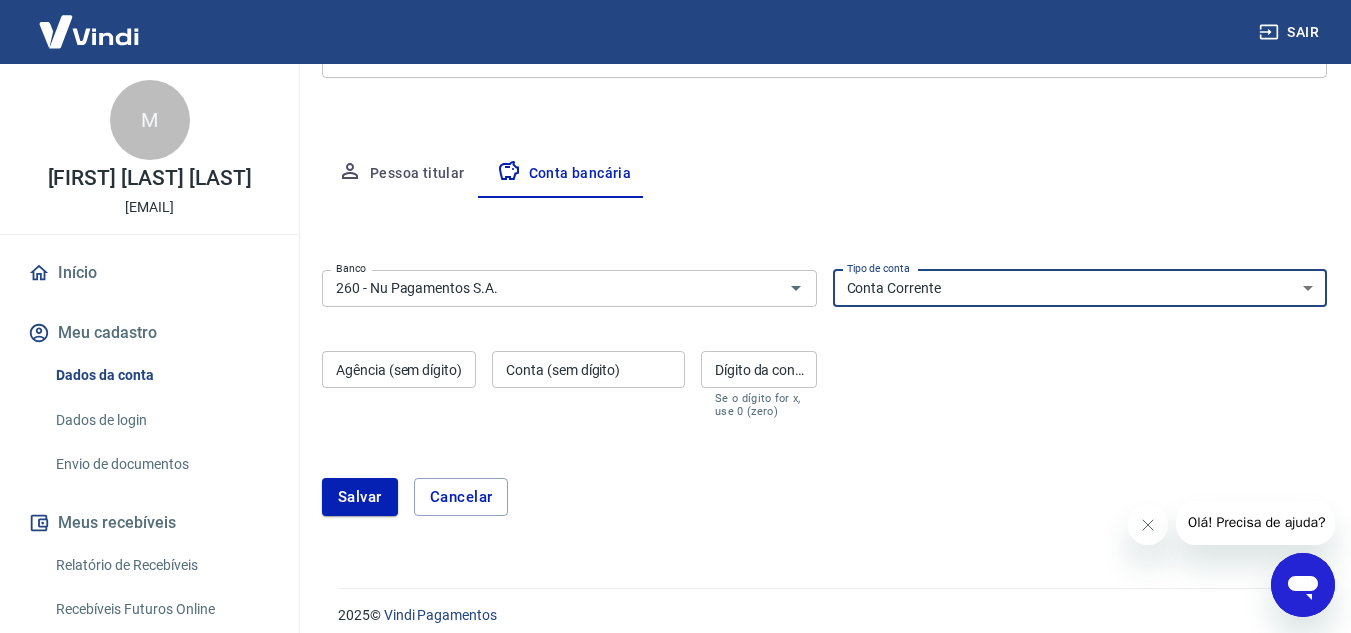 scroll, scrollTop: 326, scrollLeft: 0, axis: vertical 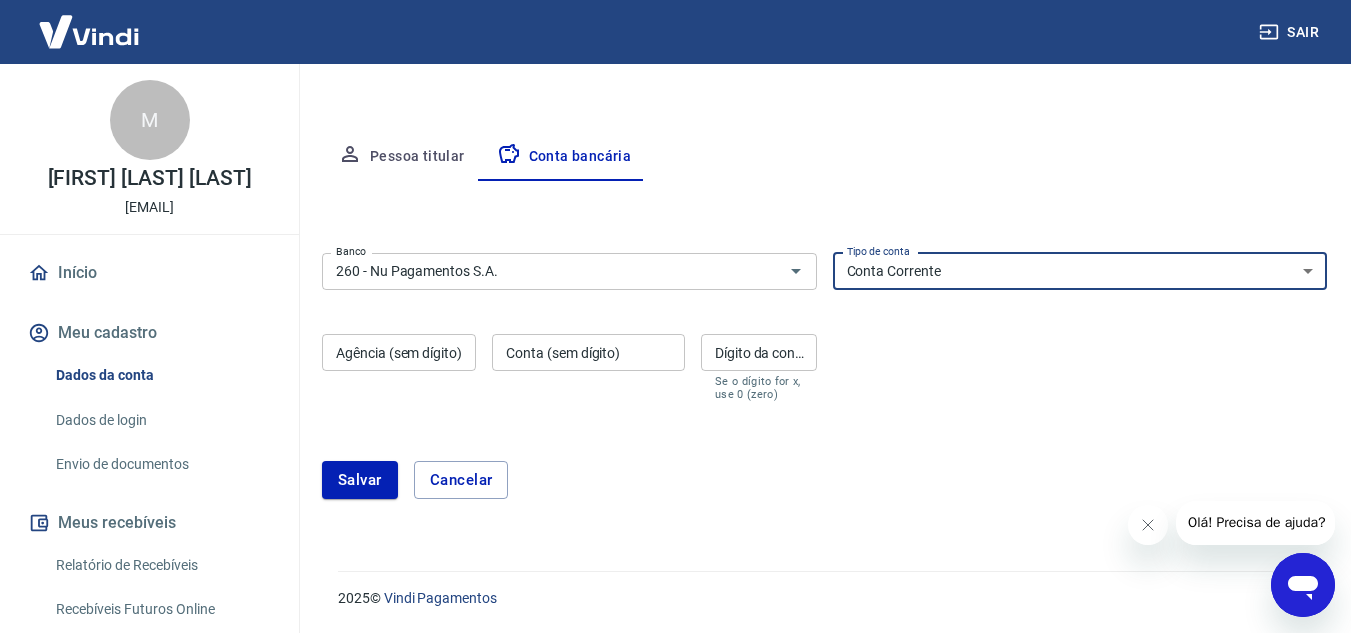 click on "Agência (sem dígito)" at bounding box center (399, 352) 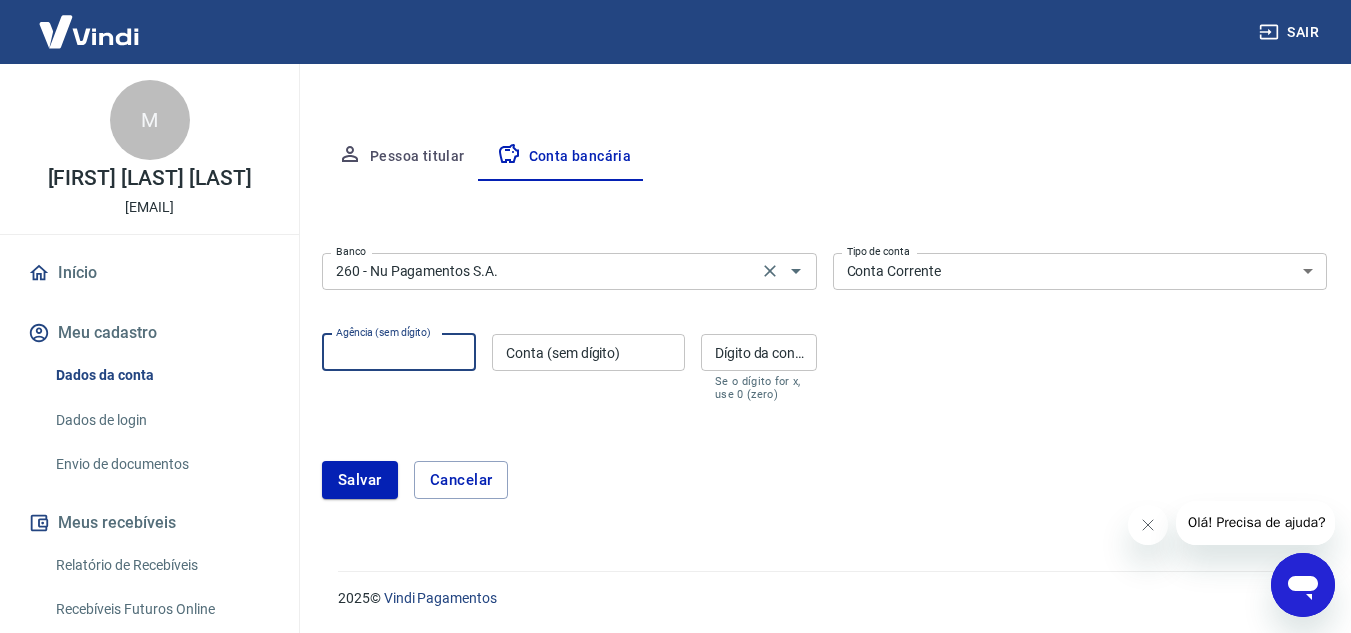 click on "260 - Nu Pagamentos S.A." at bounding box center (540, 271) 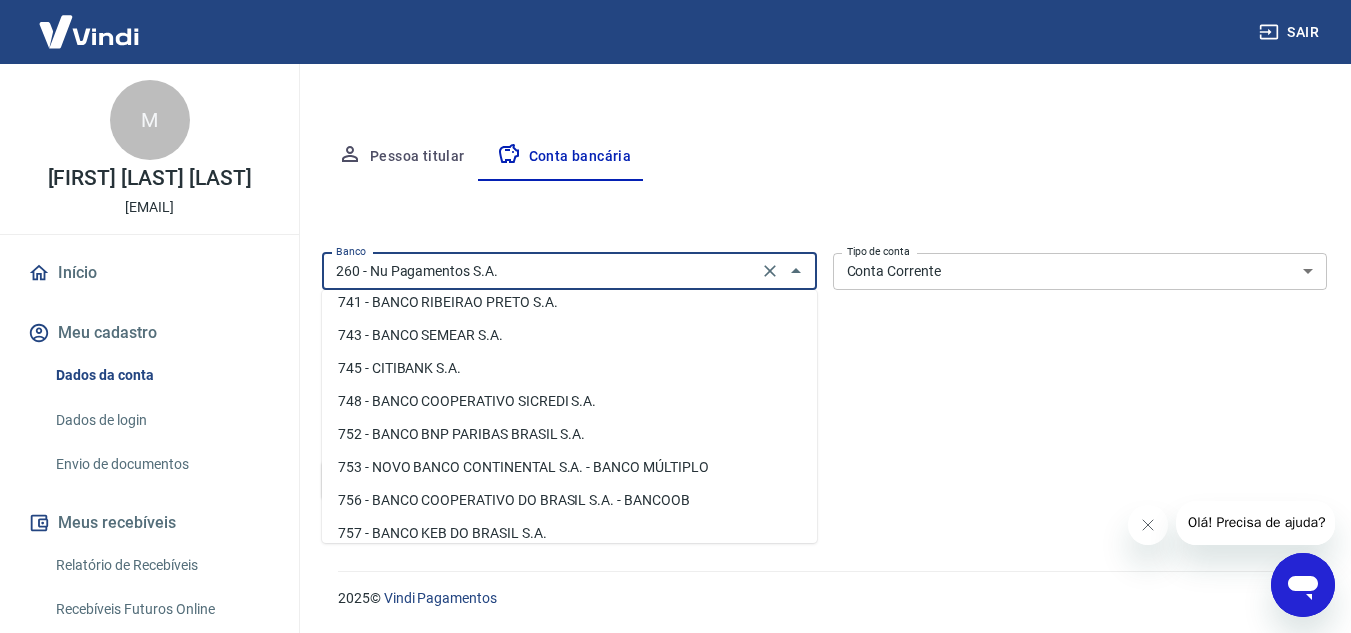 scroll, scrollTop: 3105, scrollLeft: 0, axis: vertical 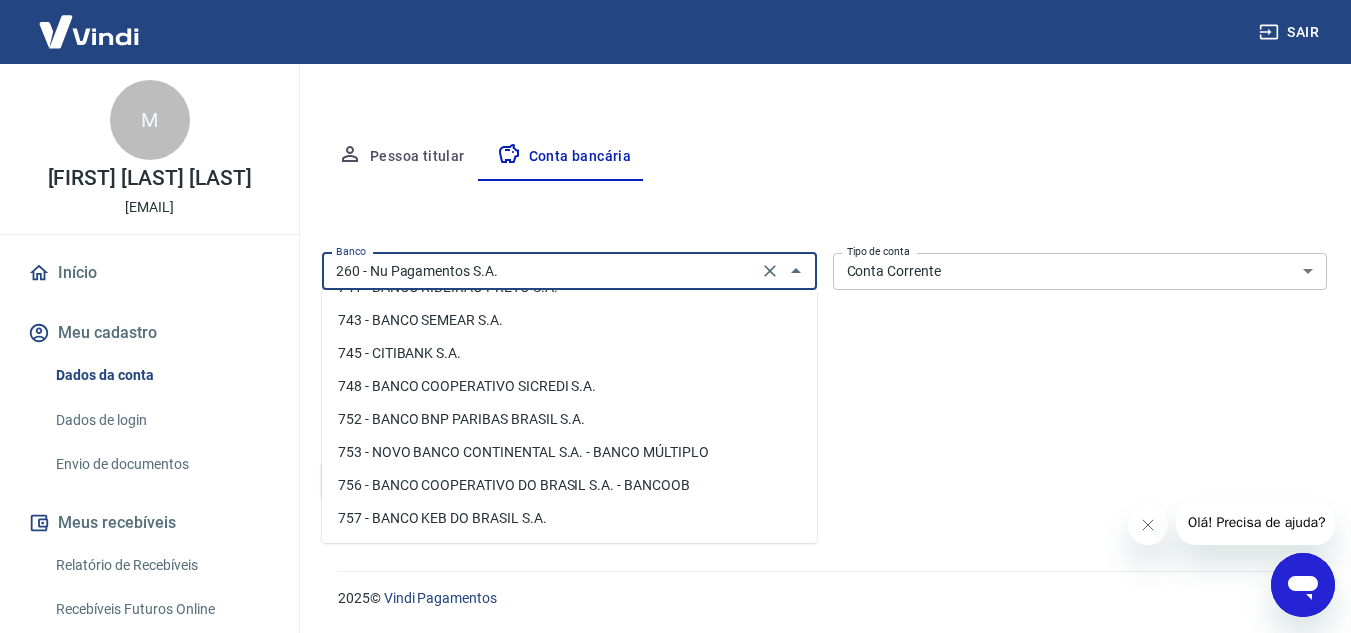 click on "Editar conta bancária Banco 260 - Nu Pagamentos S.A. Banco Tipo de conta Conta Corrente Conta Poupança Tipo de conta Agência (sem dígito) Agência (sem dígito) Conta (sem dígito) Conta (sem dígito) Dígito da conta Dígito da conta Se o dígito for x, use 0 (zero) Atenção Ao cadastrar uma nova conta bancária, faremos um crédito de valor simbólico na conta bancária informada. Este crédito é apenas para verificação de segurança e será feito automaticamente após a alteração da conta. Salvar Cancelar" at bounding box center (824, 352) 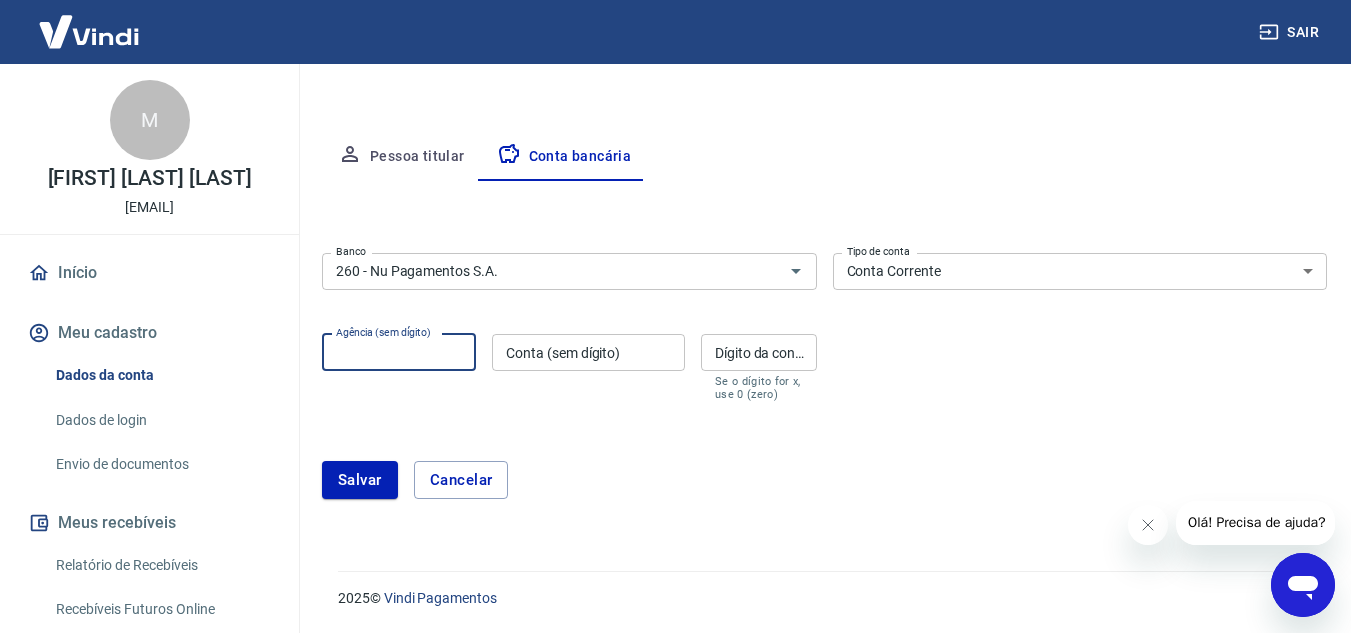 click on "Agência (sem dígito)" at bounding box center (399, 352) 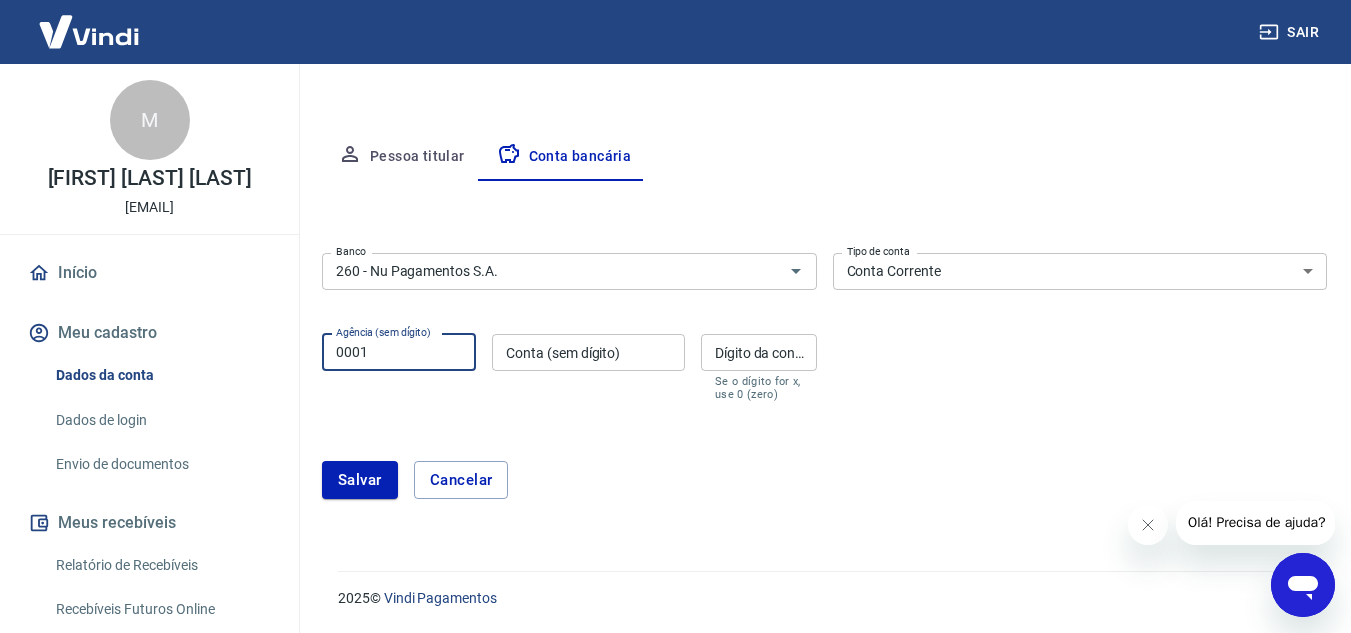 type on "0001" 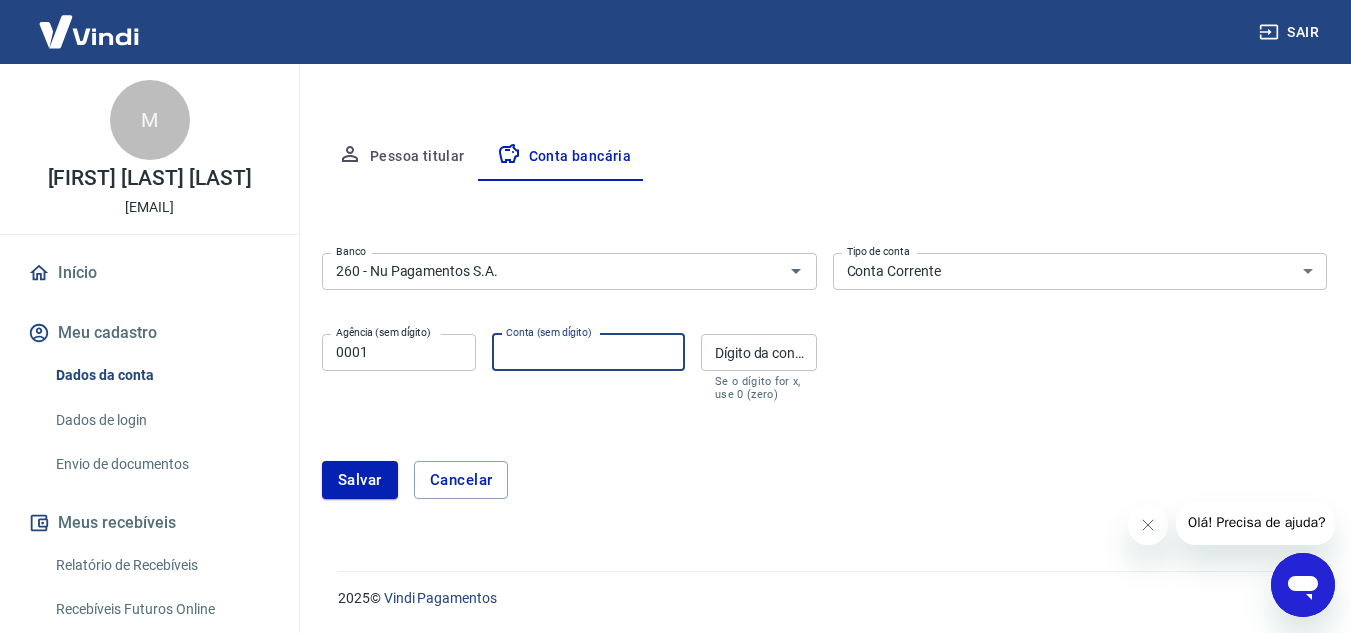 click on "Conta (sem dígito)" at bounding box center [588, 352] 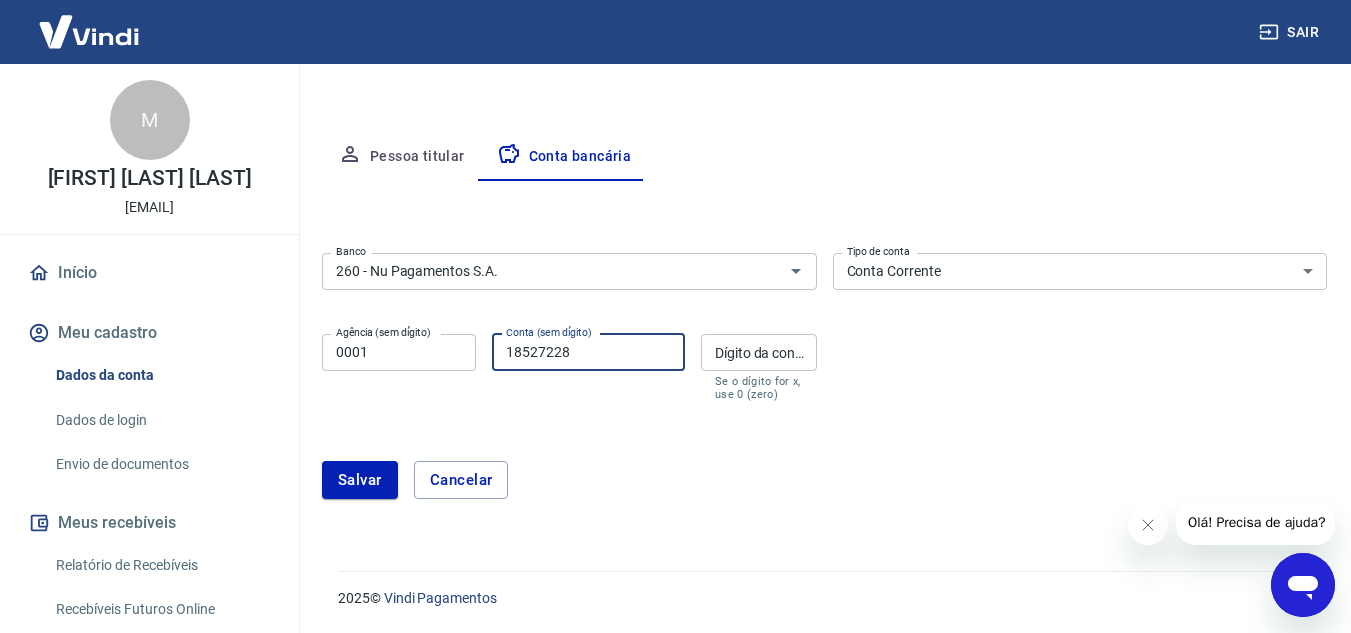 type on "18527228" 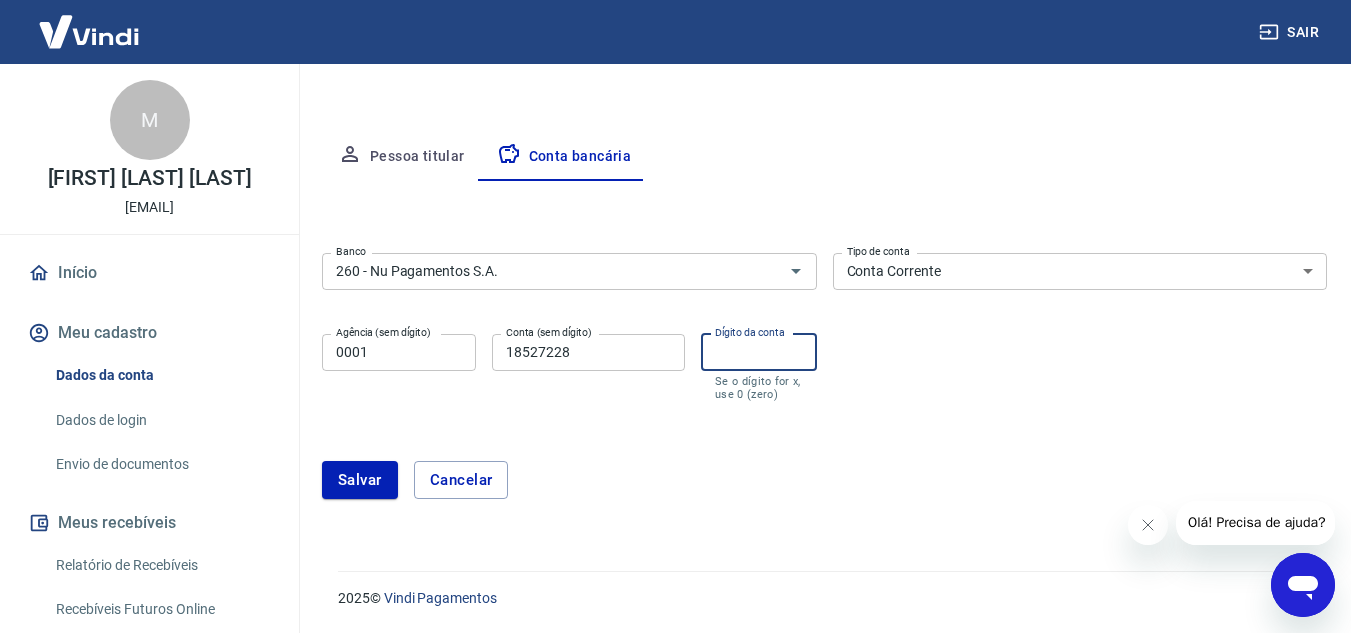 click on "Dígito da conta" at bounding box center [759, 352] 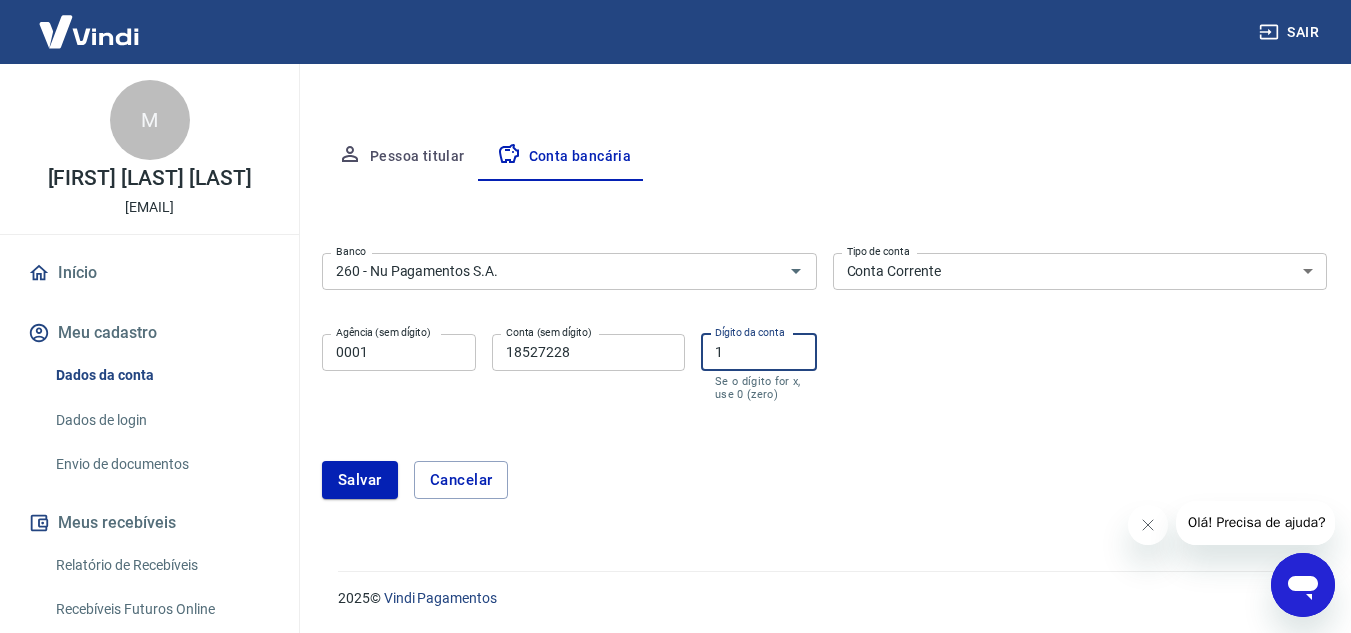 type on "1" 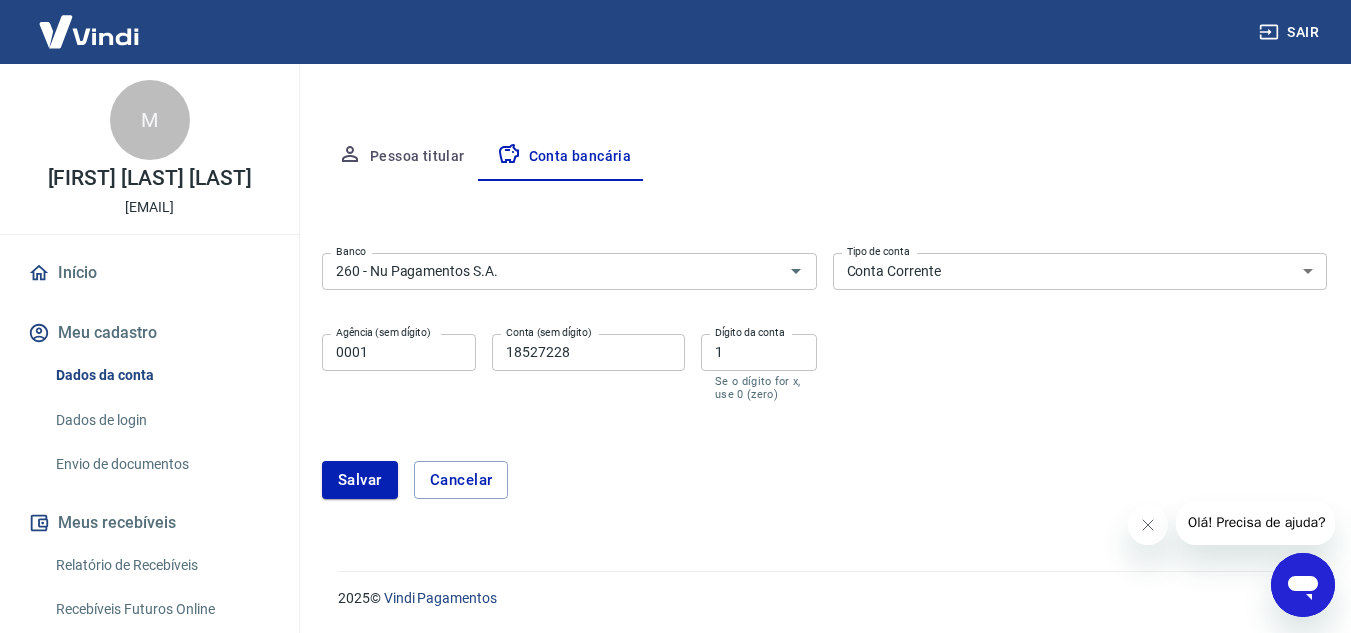 click on "Salvar Cancelar" at bounding box center (824, 480) 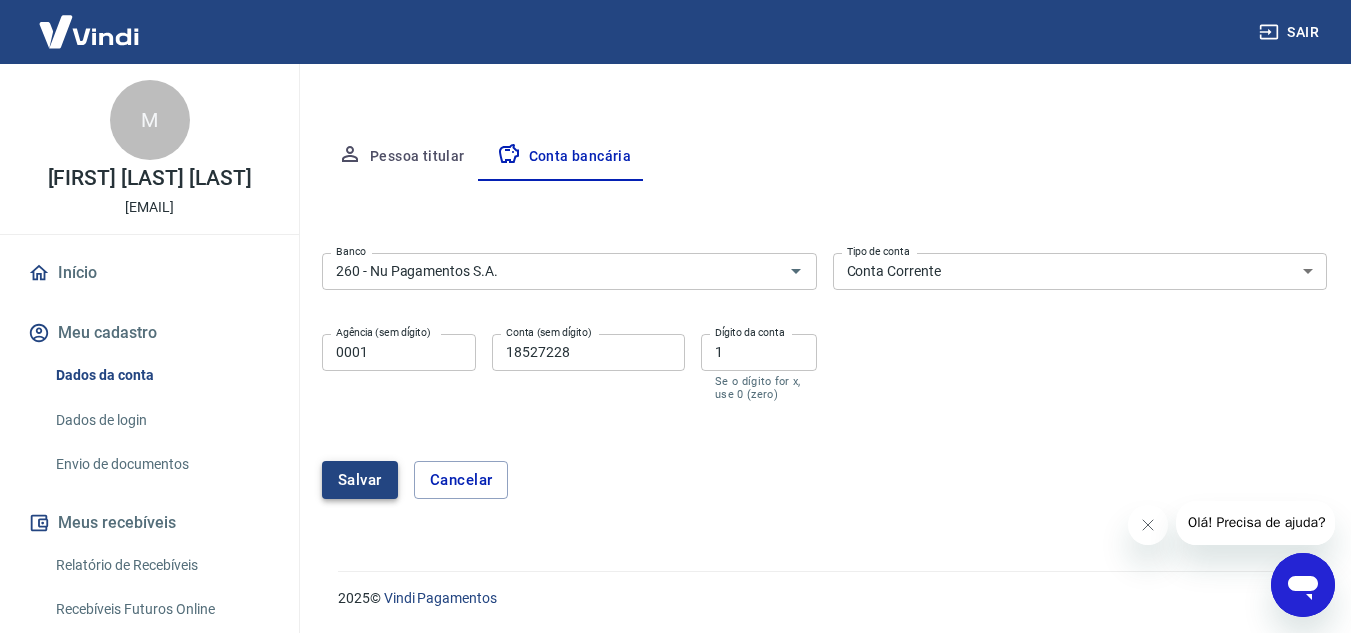 click on "Salvar" at bounding box center [360, 480] 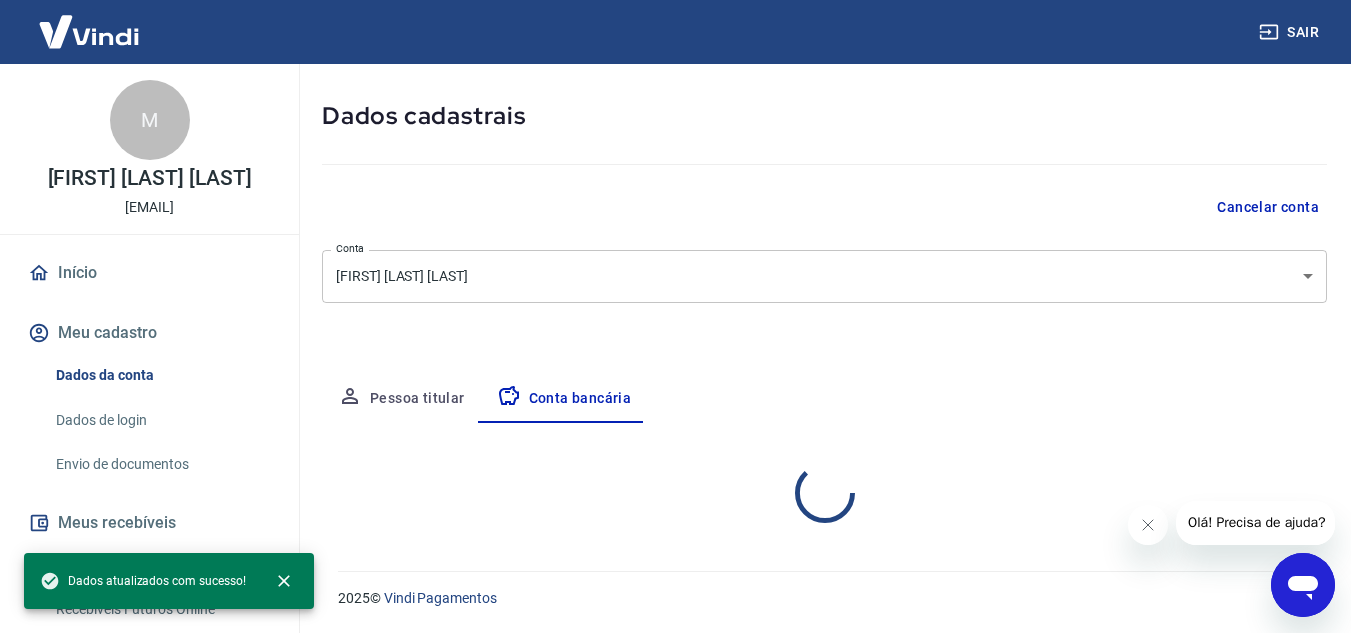select on "1" 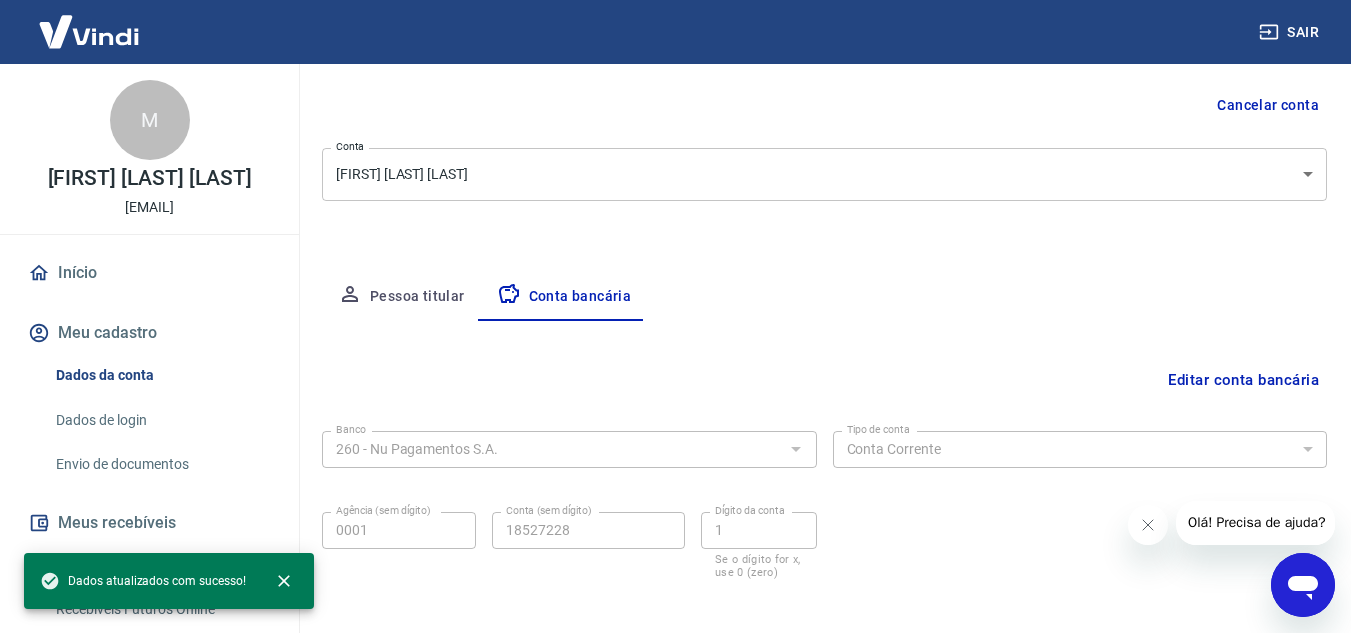 scroll, scrollTop: 0, scrollLeft: 0, axis: both 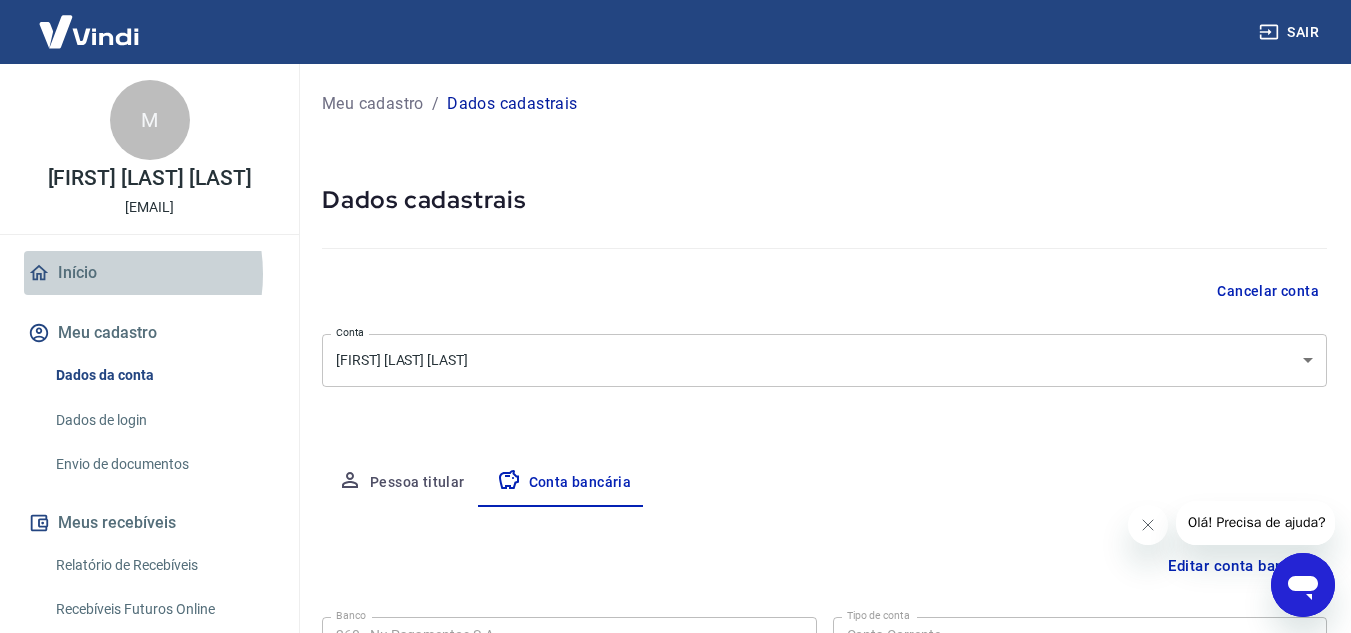 click on "Início" at bounding box center (149, 273) 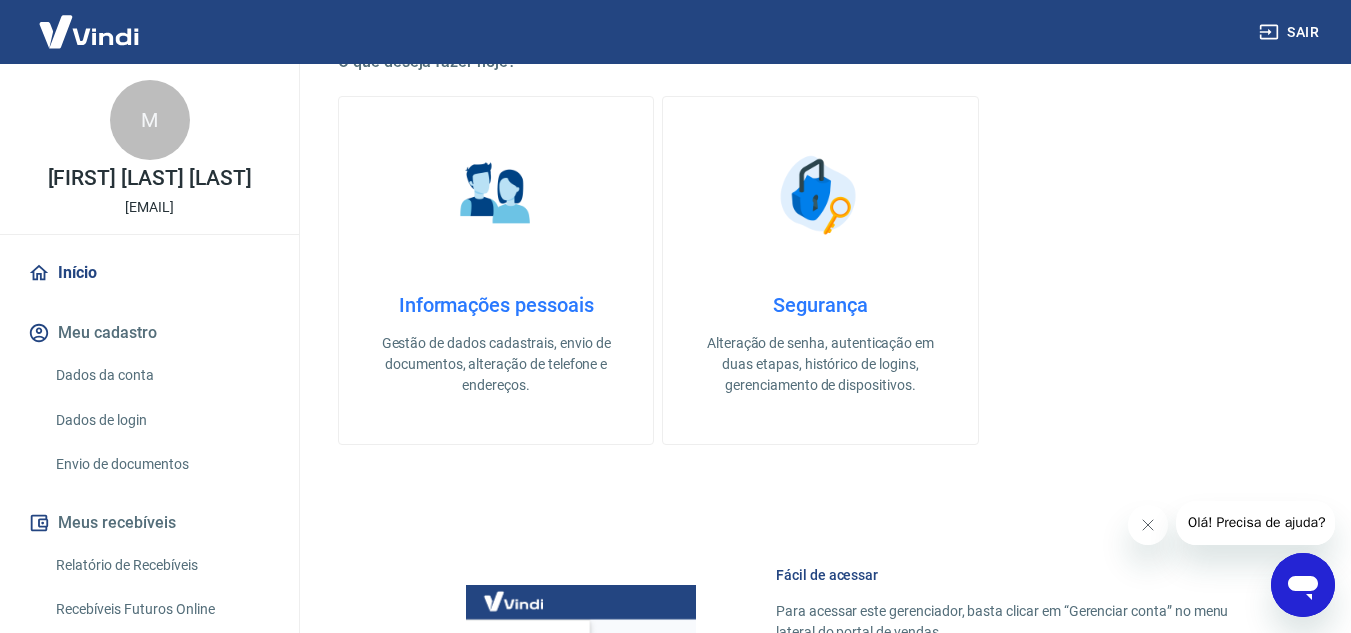 scroll, scrollTop: 215, scrollLeft: 0, axis: vertical 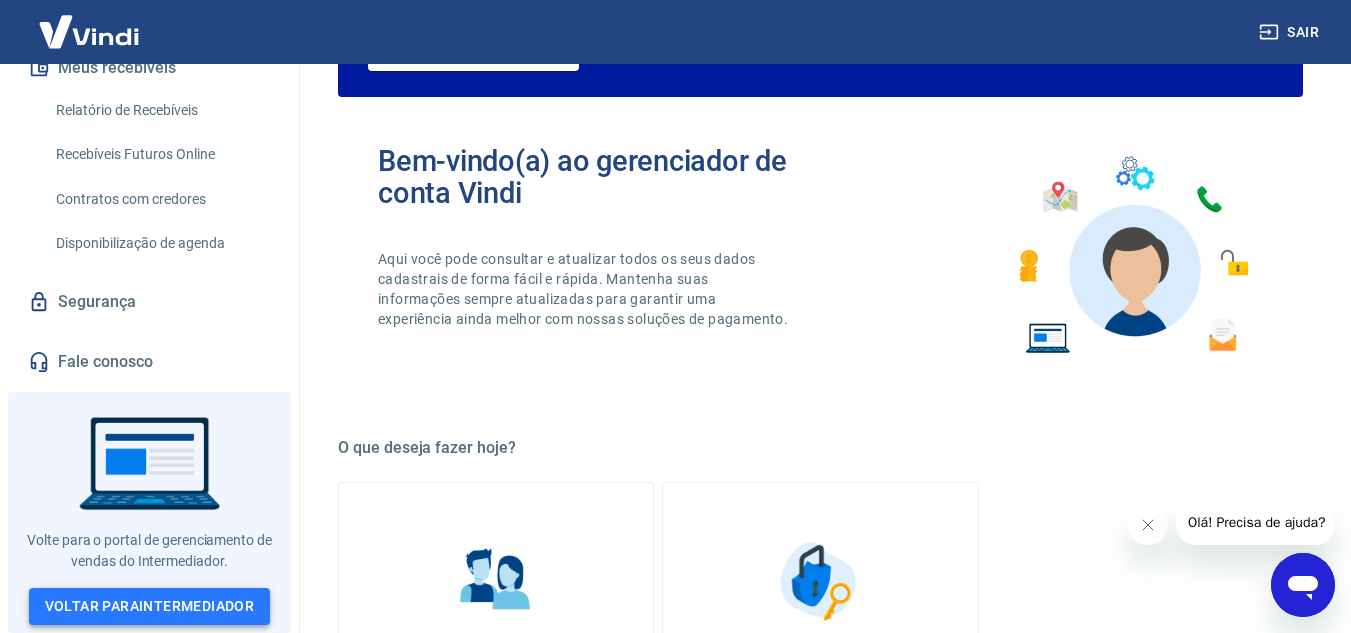 click on "Voltar para  Intermediador" at bounding box center (150, 606) 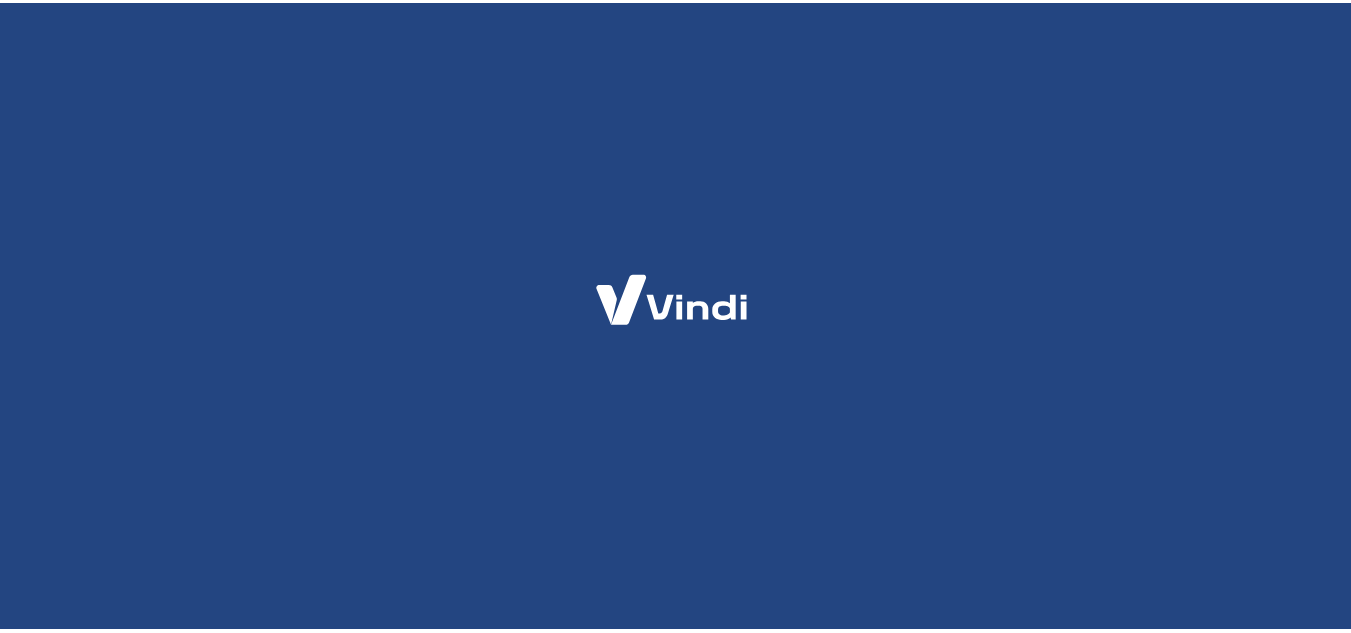 scroll, scrollTop: 0, scrollLeft: 0, axis: both 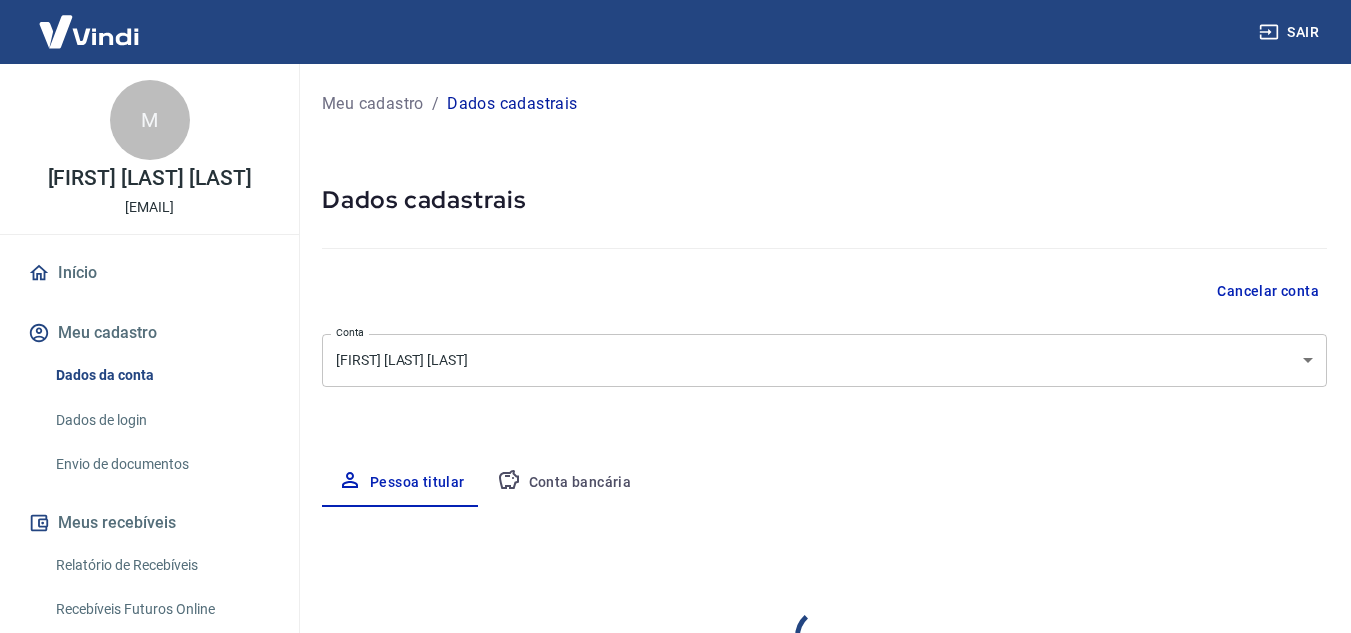 select on "GO" 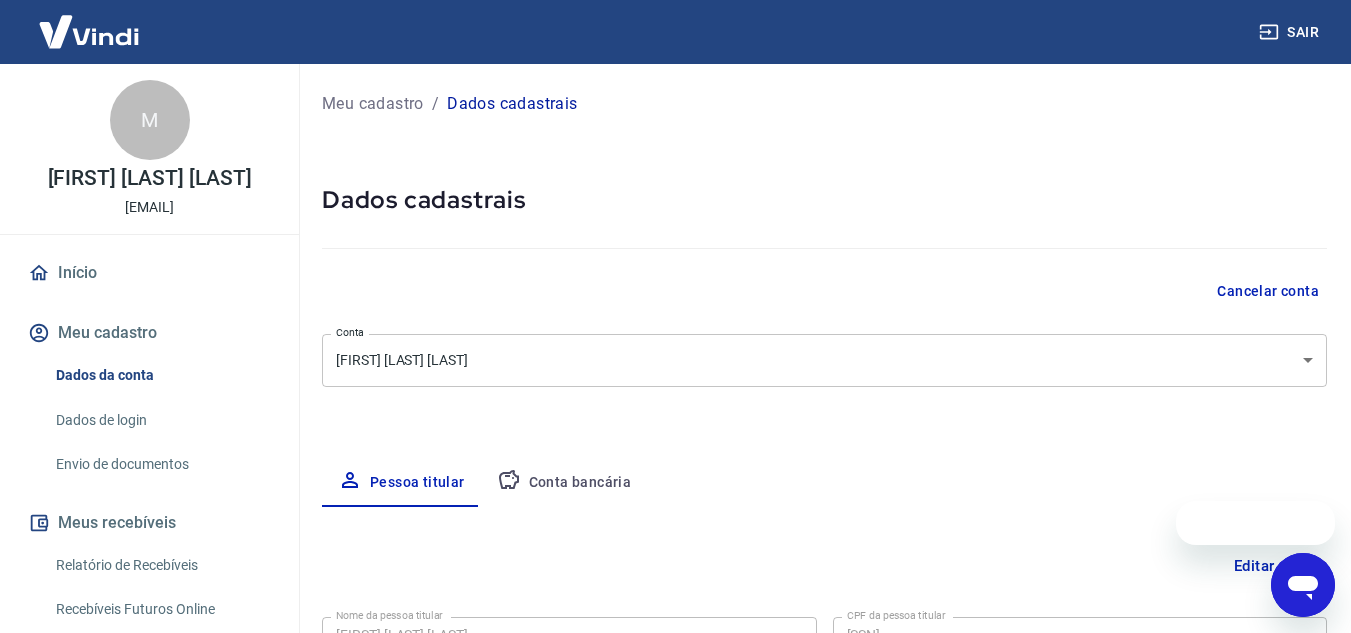 scroll, scrollTop: 0, scrollLeft: 0, axis: both 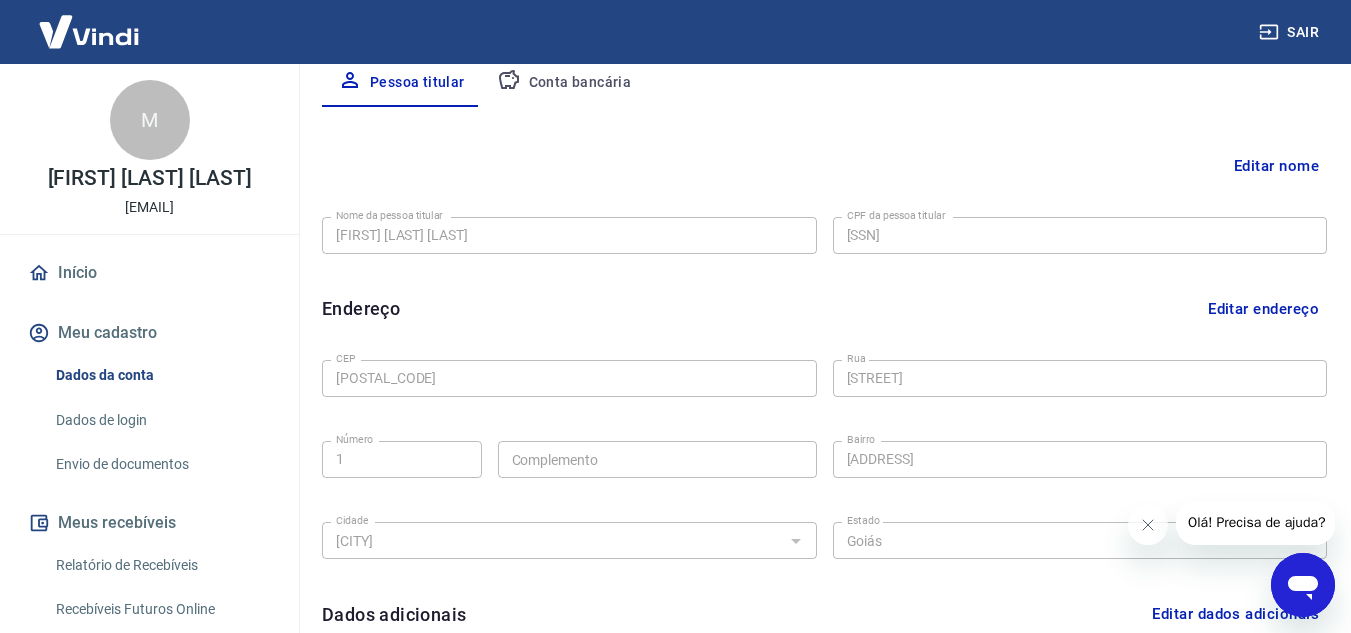click on "Conta bancária" at bounding box center (564, 83) 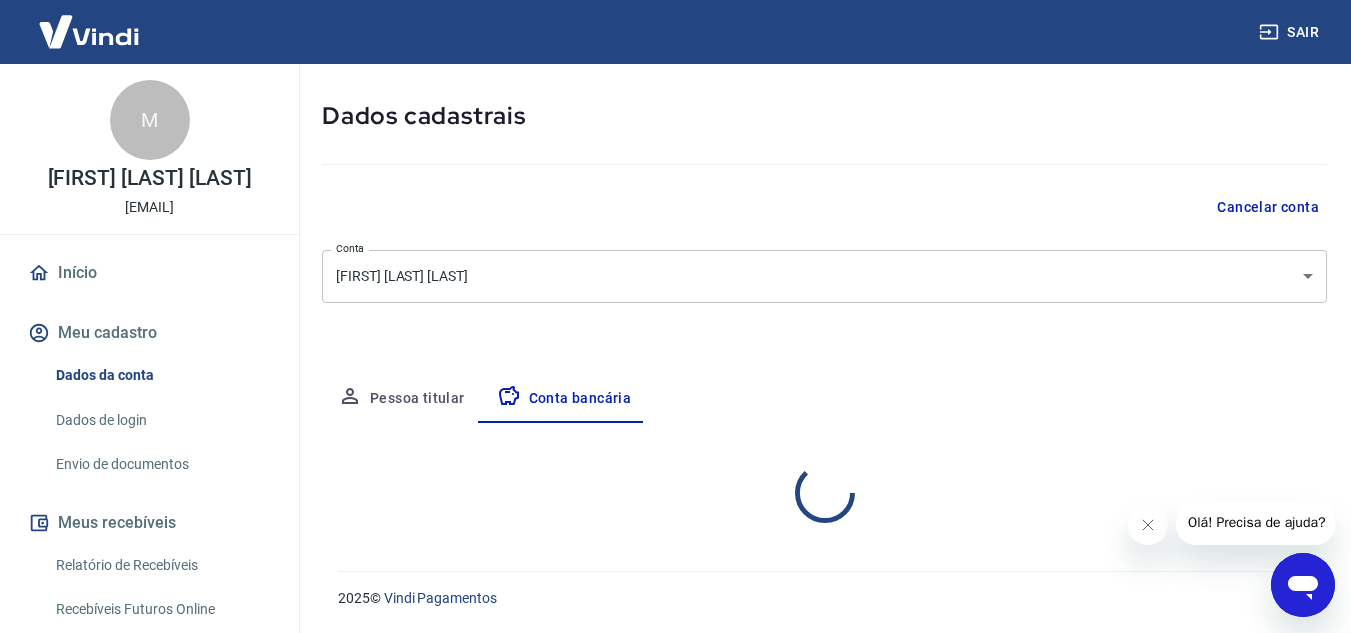 select on "1" 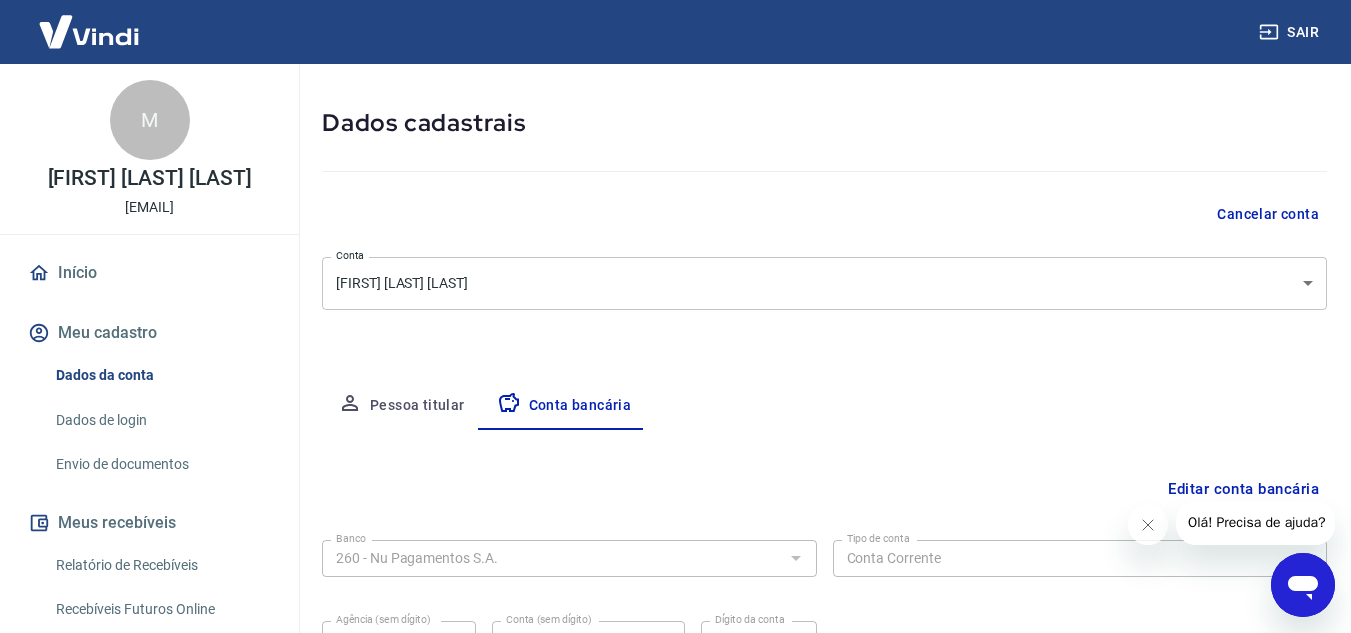 scroll, scrollTop: 0, scrollLeft: 0, axis: both 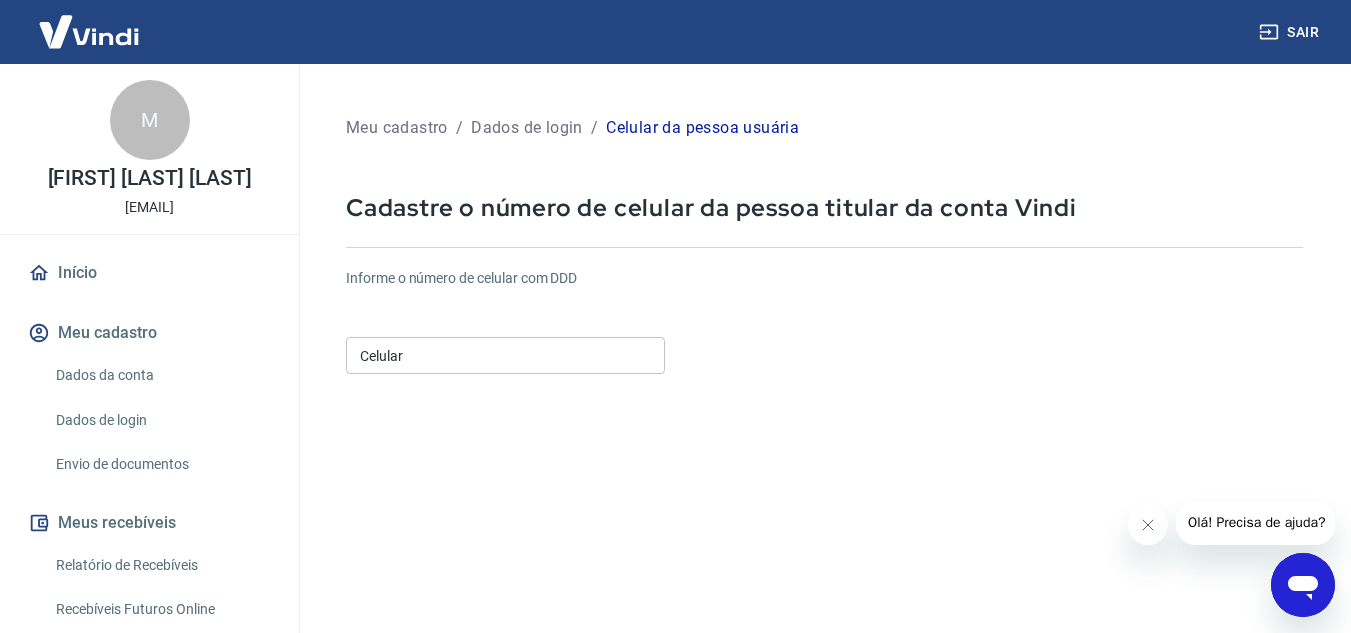 click on "Celular" at bounding box center [505, 355] 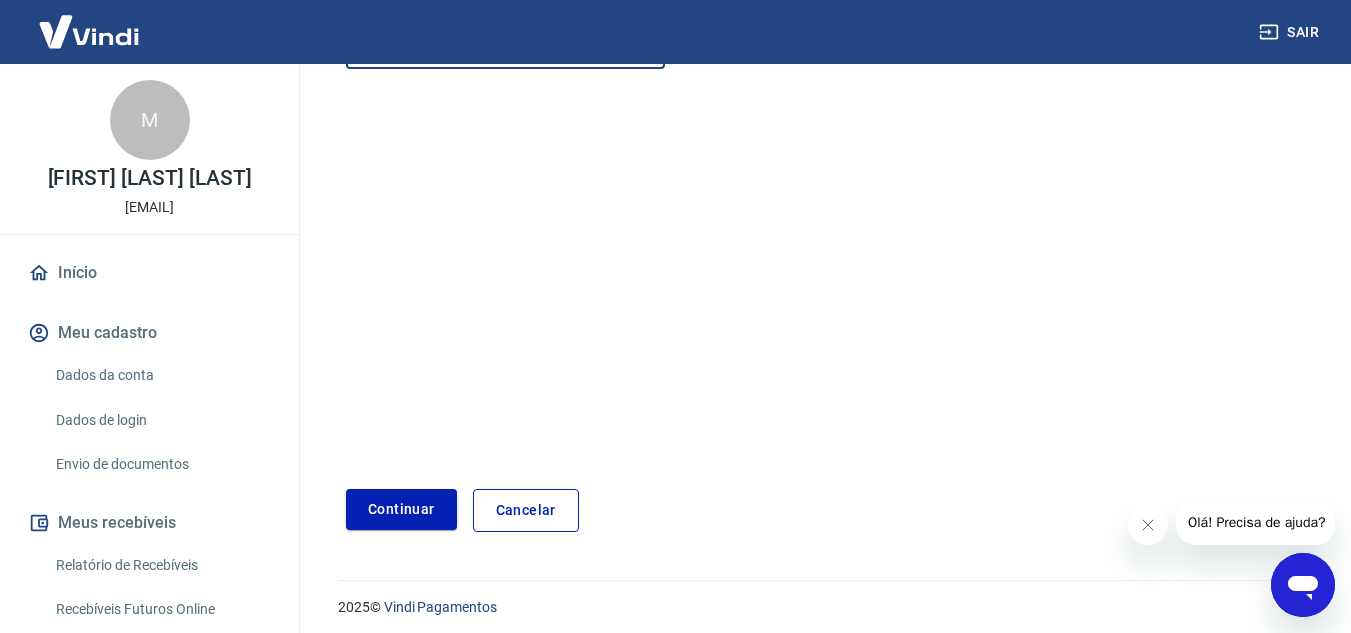 scroll, scrollTop: 314, scrollLeft: 0, axis: vertical 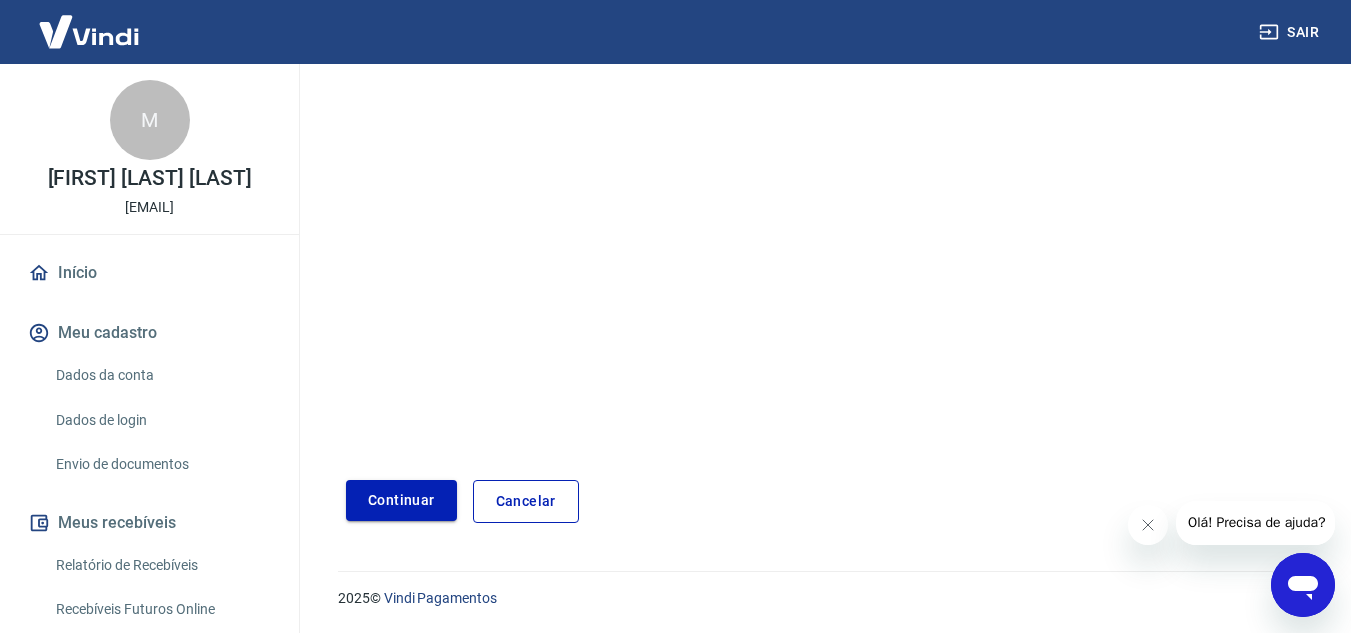 type on "[PHONE]" 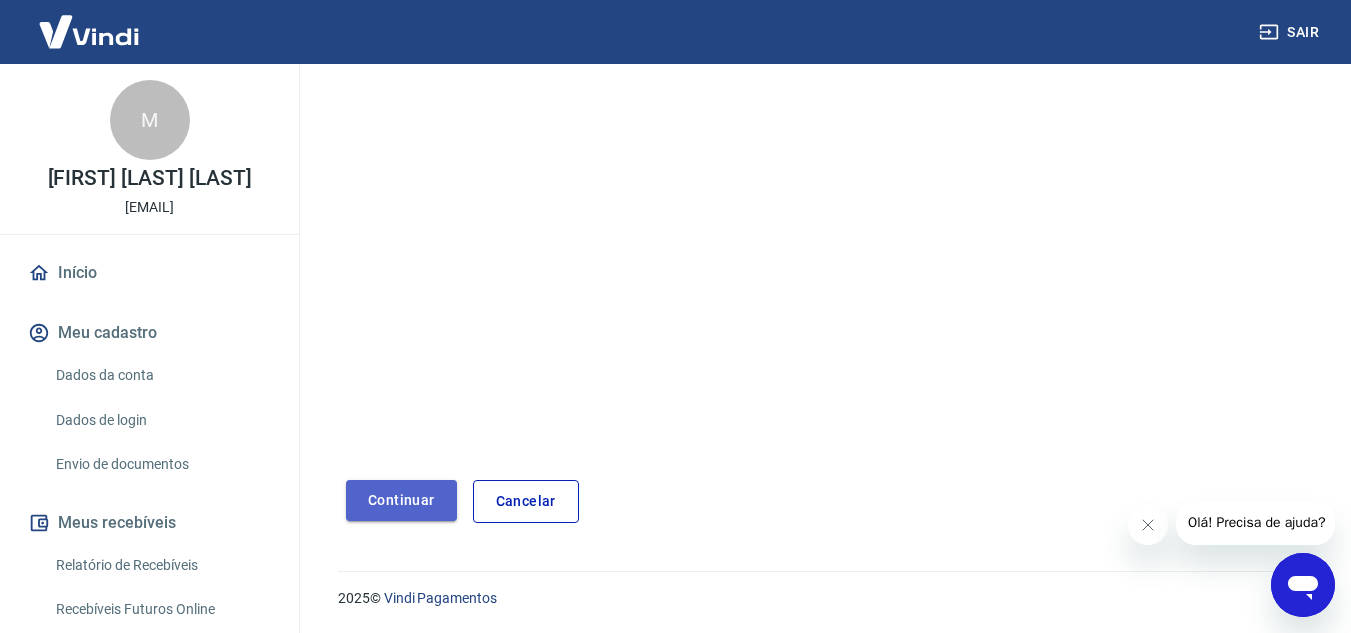 click on "Continuar" at bounding box center [401, 500] 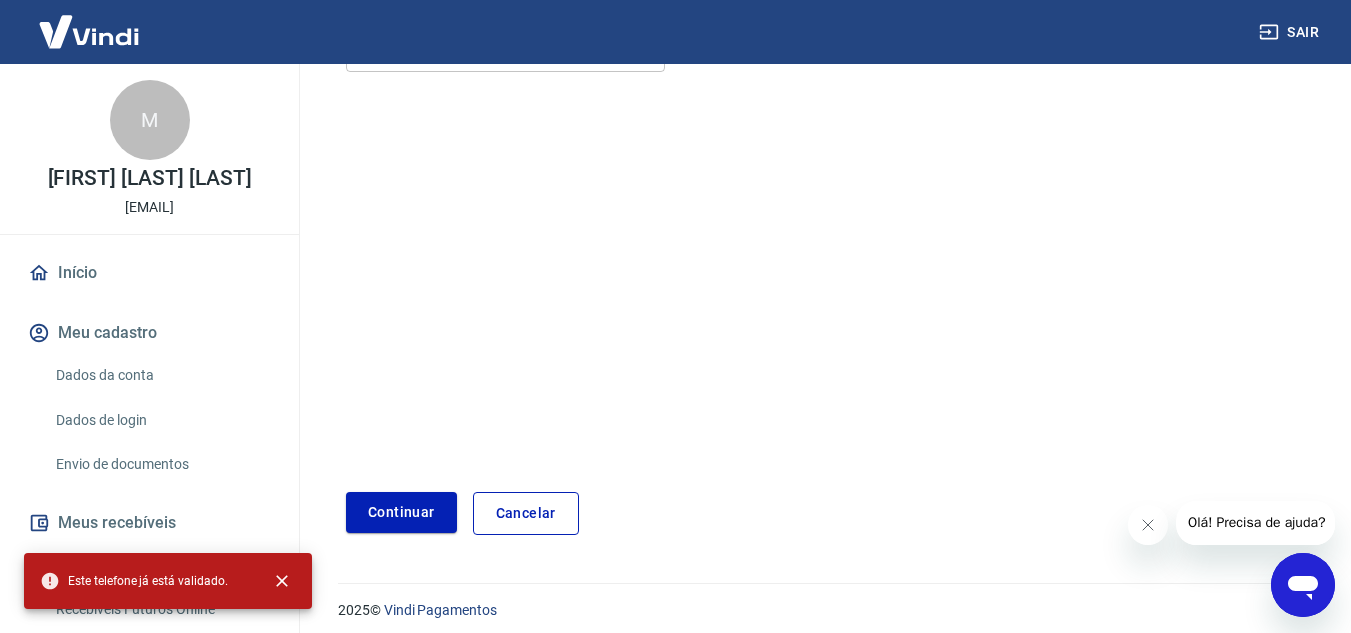 scroll, scrollTop: 314, scrollLeft: 0, axis: vertical 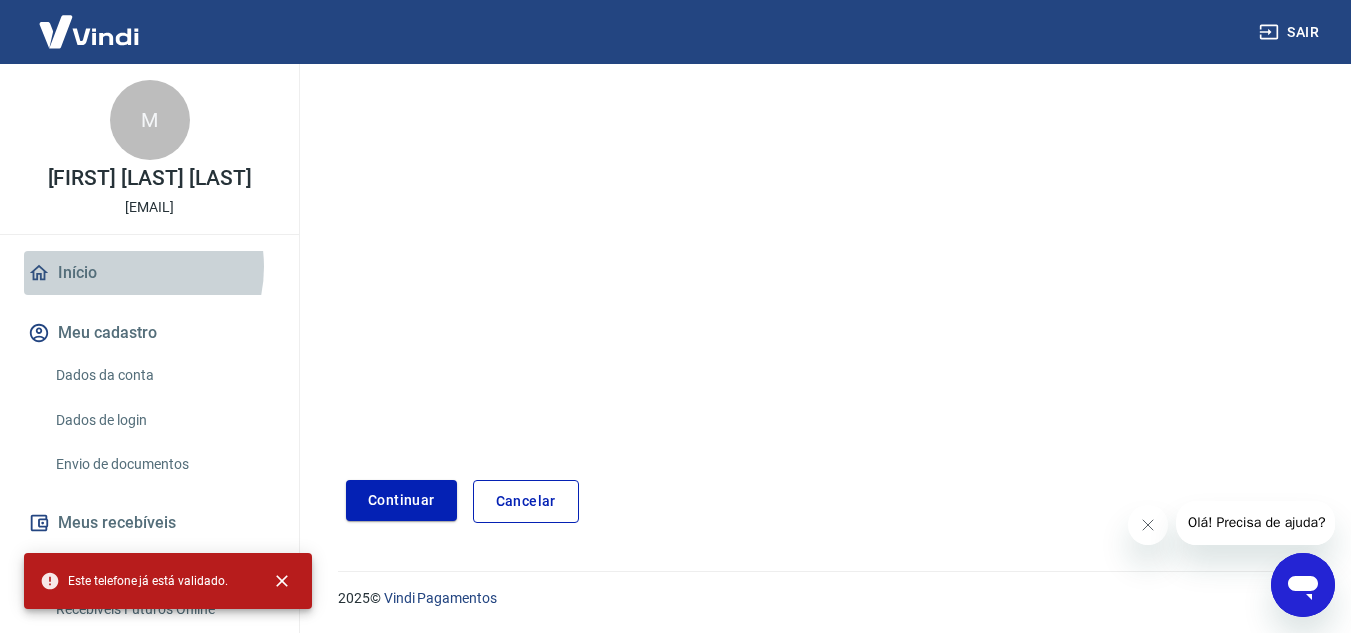 click on "Início" at bounding box center [149, 273] 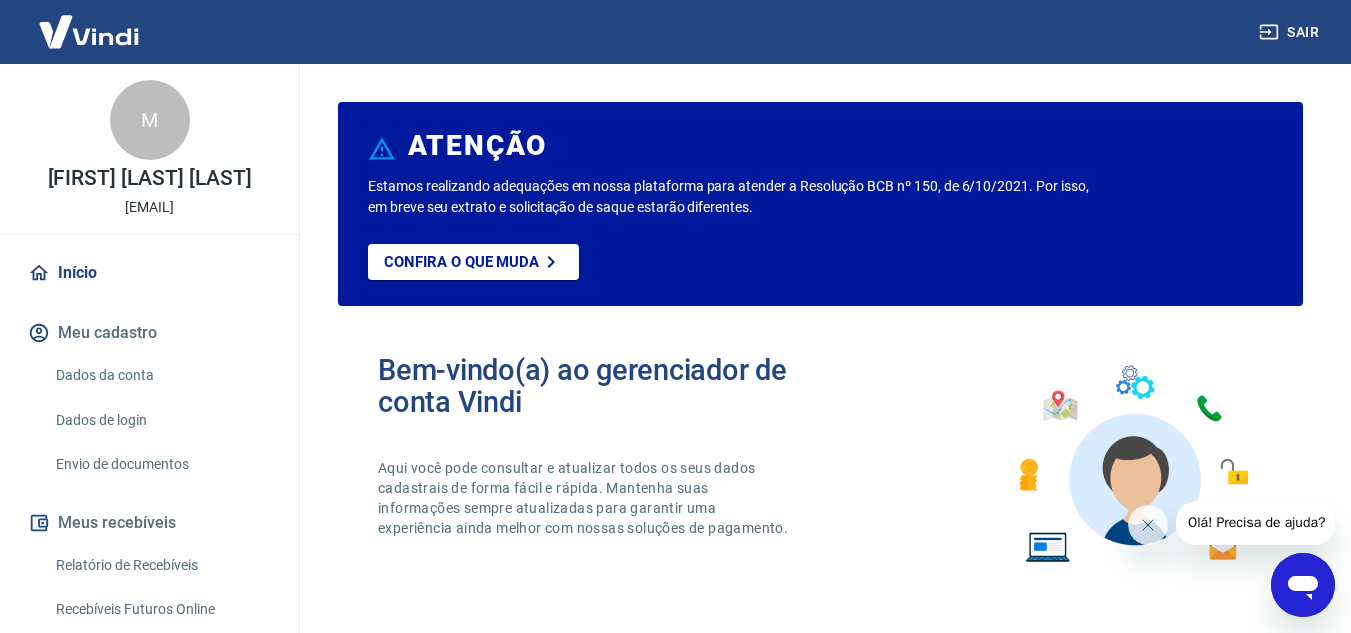 scroll, scrollTop: 0, scrollLeft: 0, axis: both 